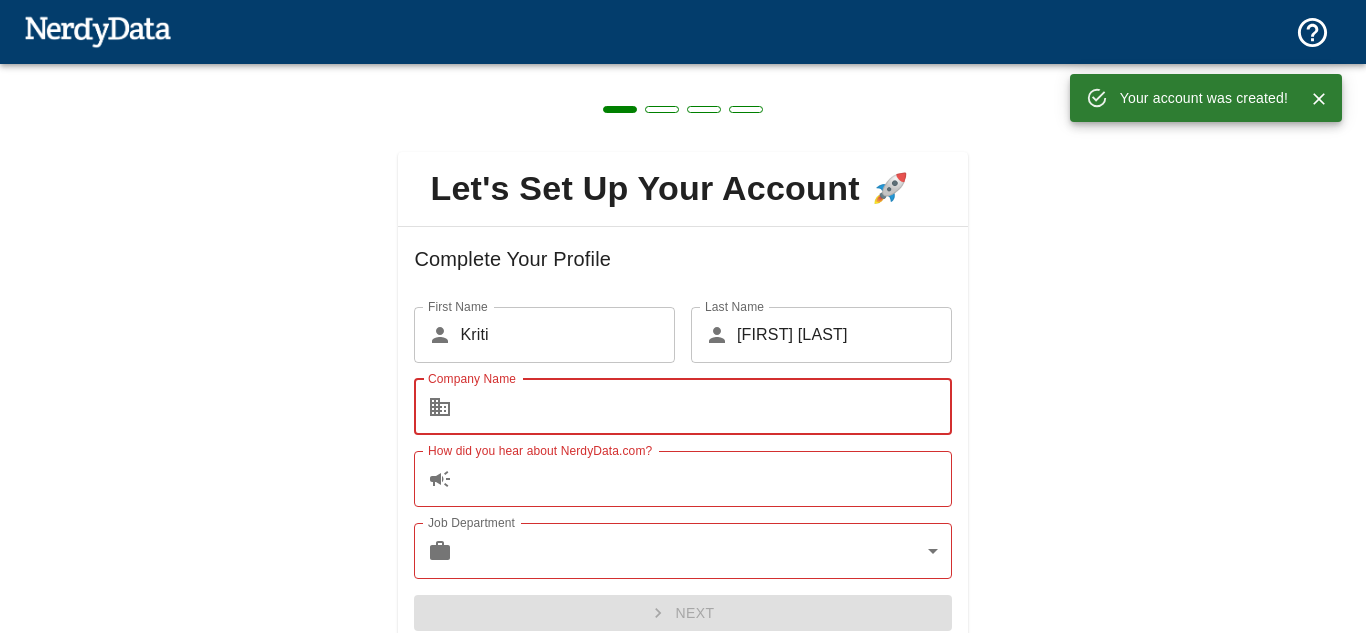 scroll, scrollTop: 0, scrollLeft: 0, axis: both 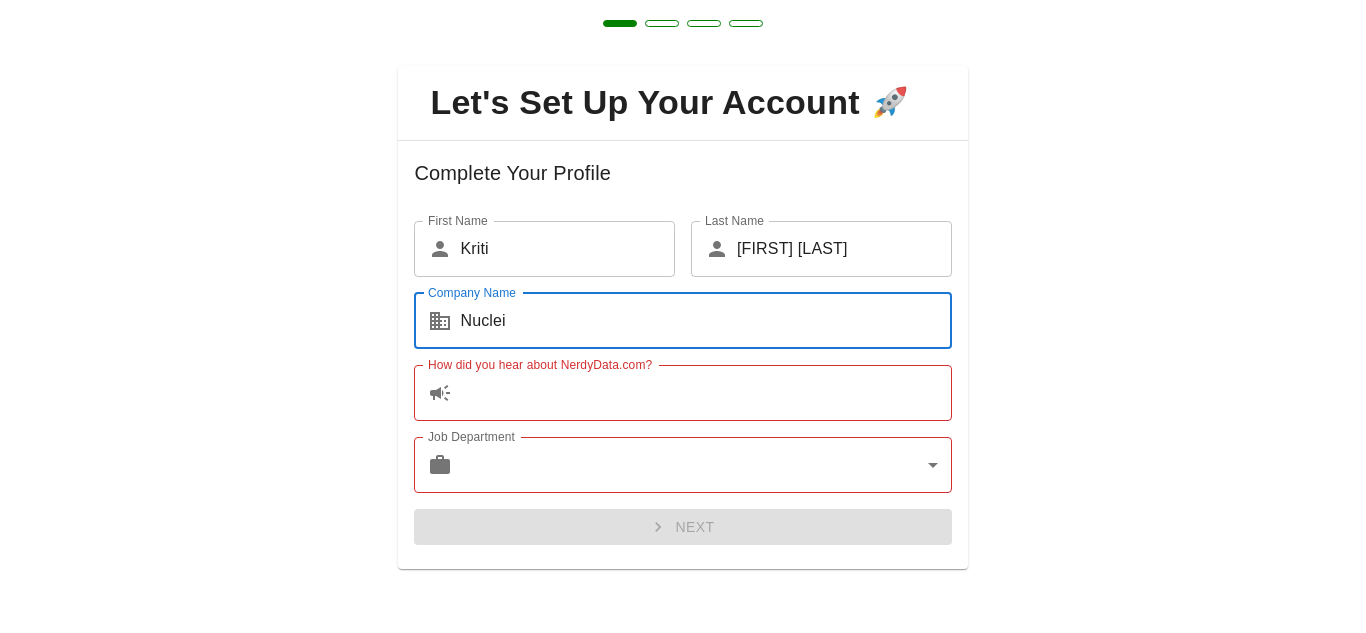 type on "Nuclei" 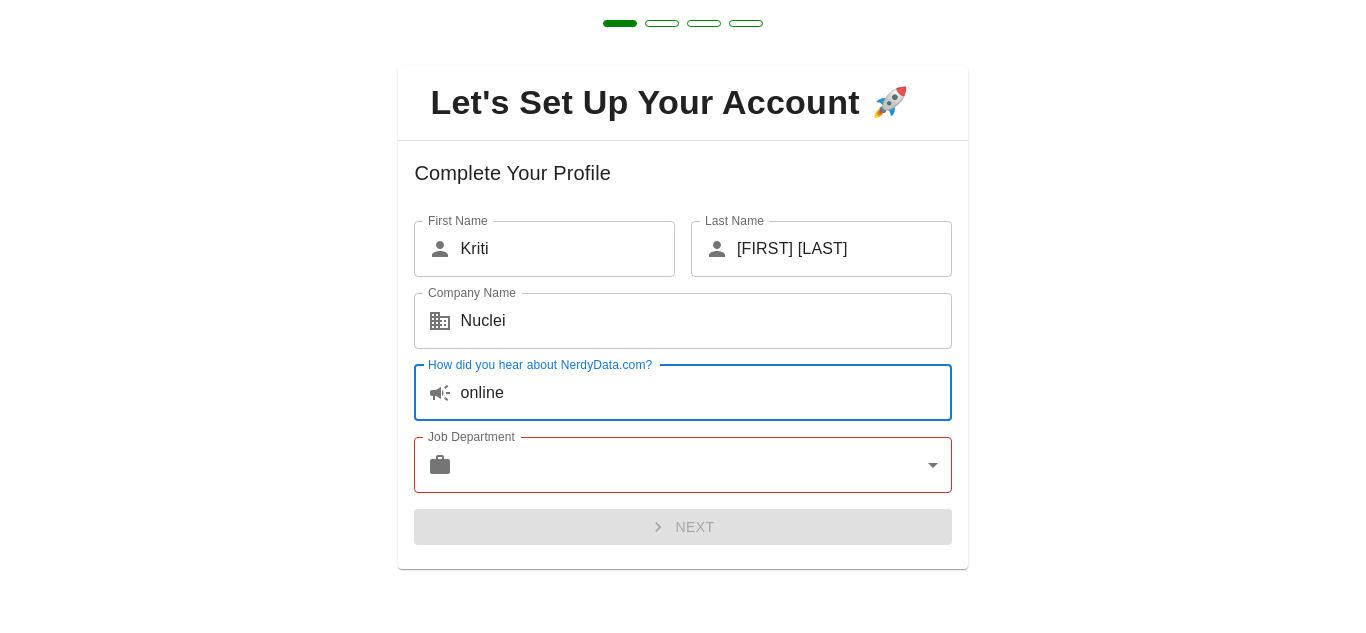 type on "online" 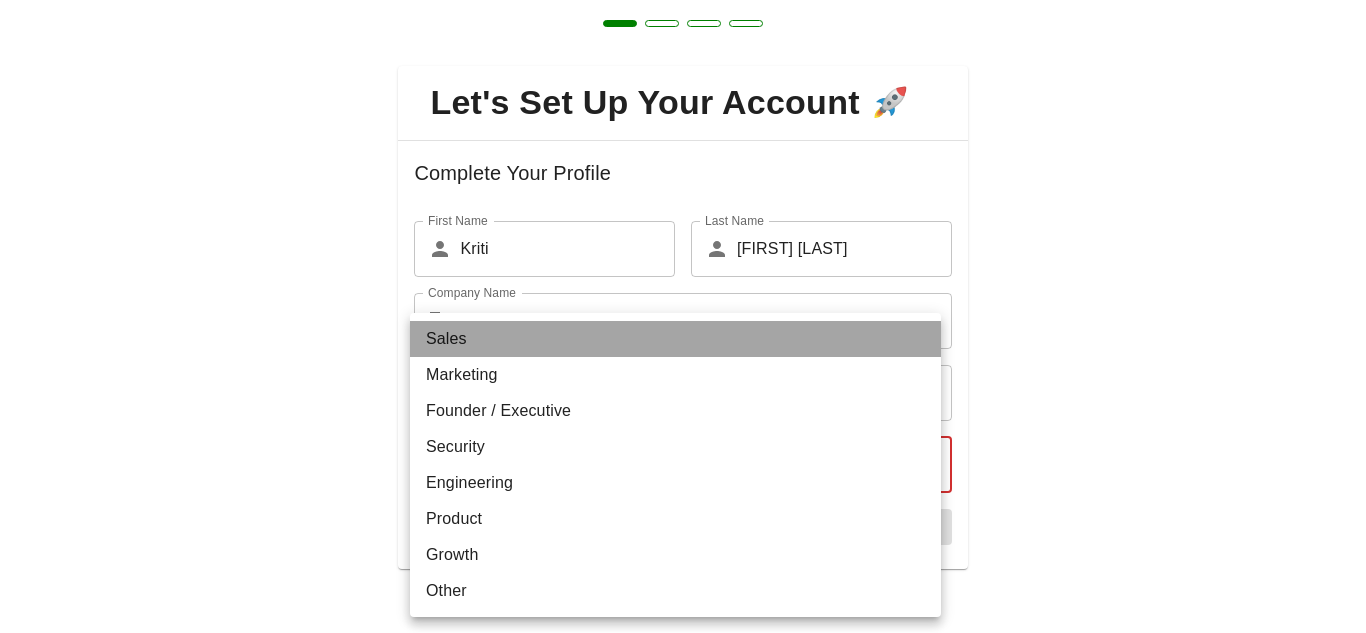 click on "Sales" at bounding box center [675, 339] 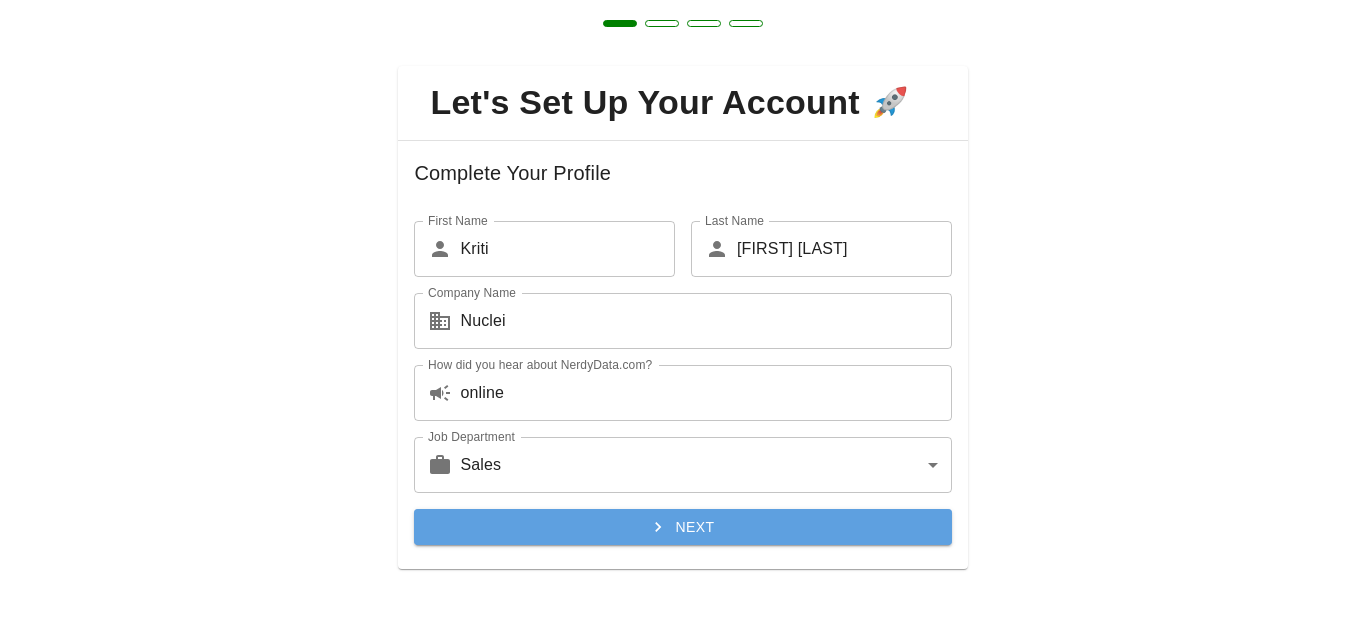 click on "Next" at bounding box center (682, 527) 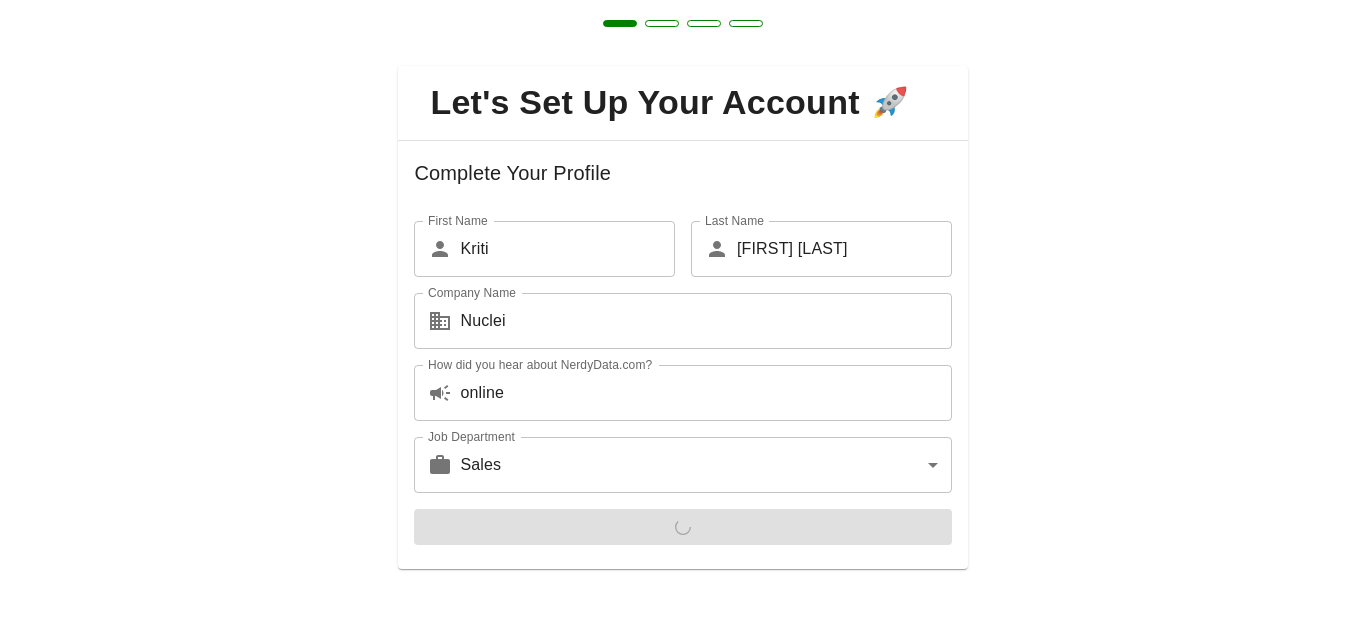 scroll, scrollTop: 0, scrollLeft: 0, axis: both 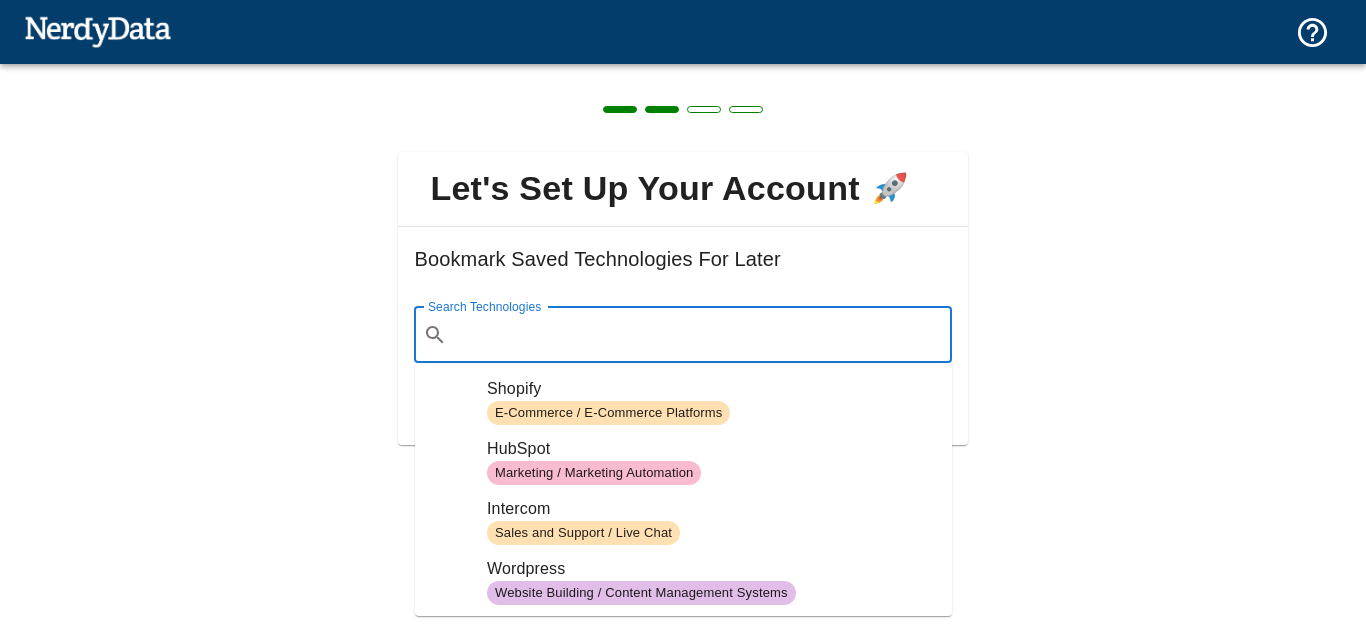 click on "Search Technologies" at bounding box center [698, 335] 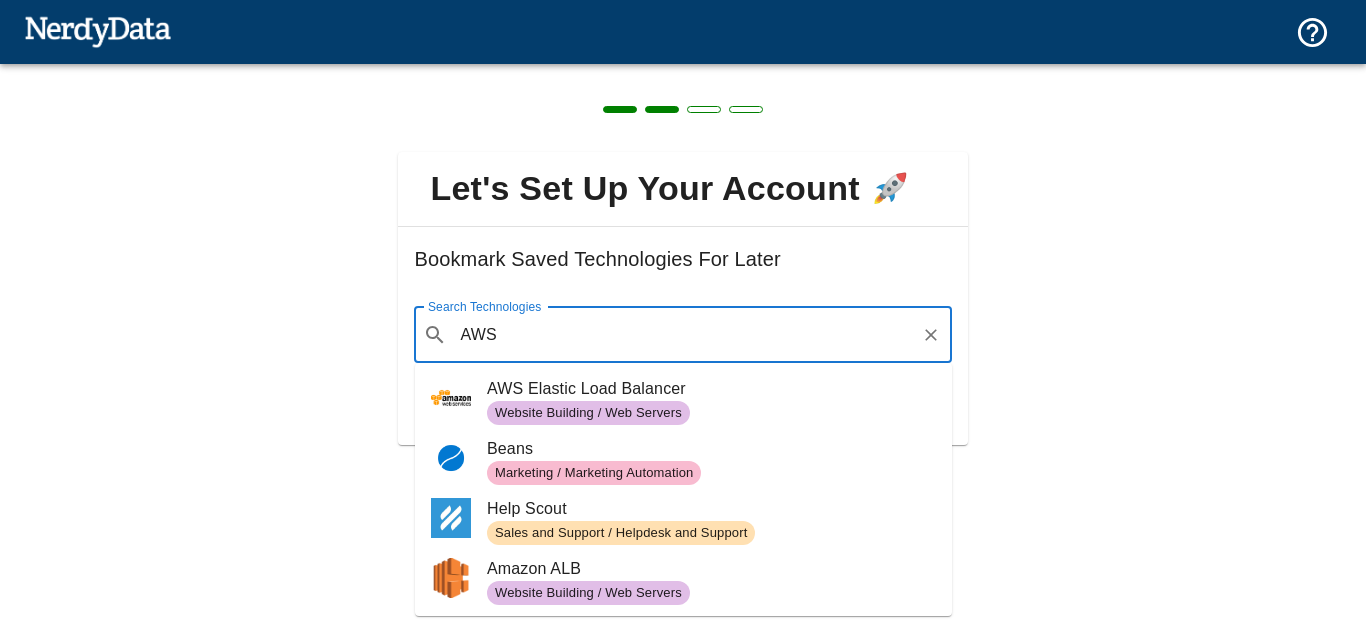 type on "AWS" 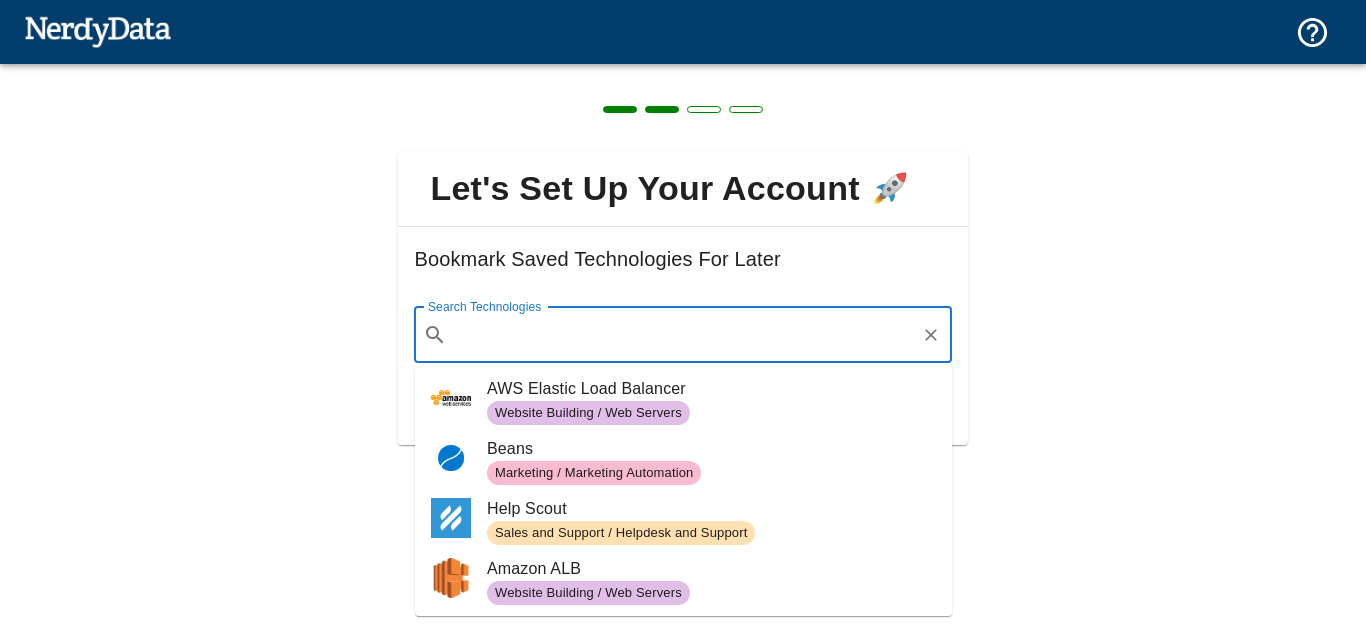 click on "Let's Set Up Your Account 🚀 Bookmark Saved Technologies For Later Search Technologies ​ Search Technologies Skip" at bounding box center [683, 286] 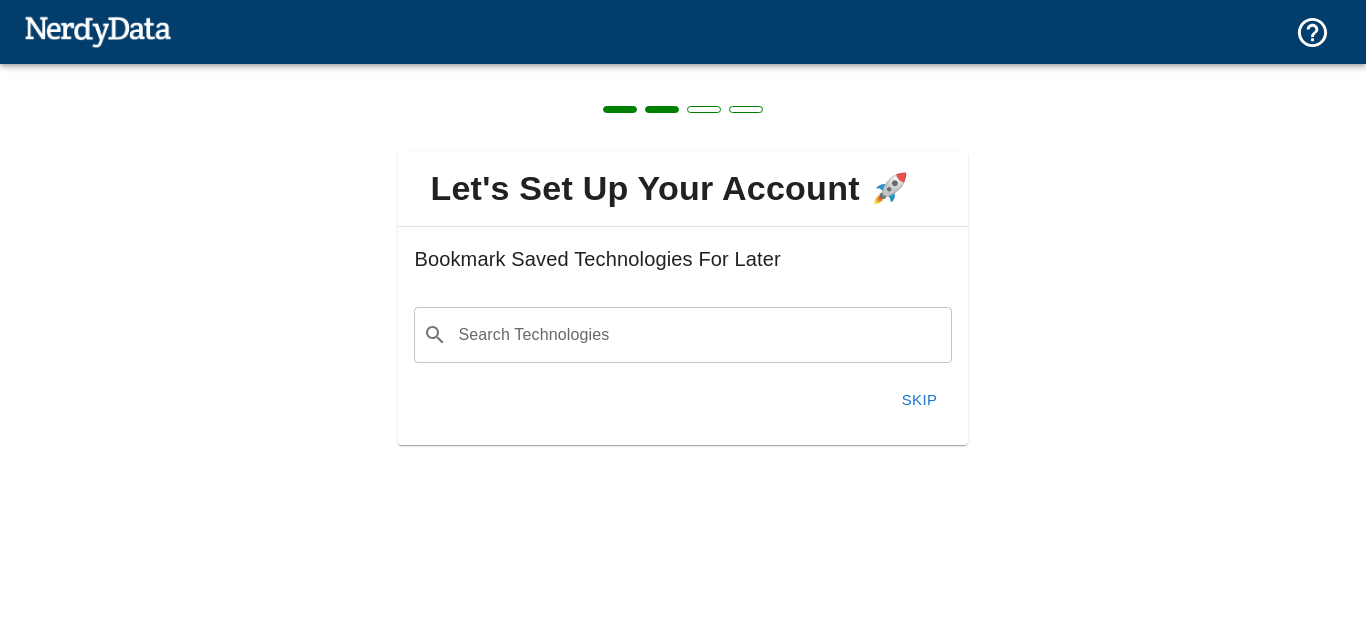 click on "Skip" at bounding box center (920, 400) 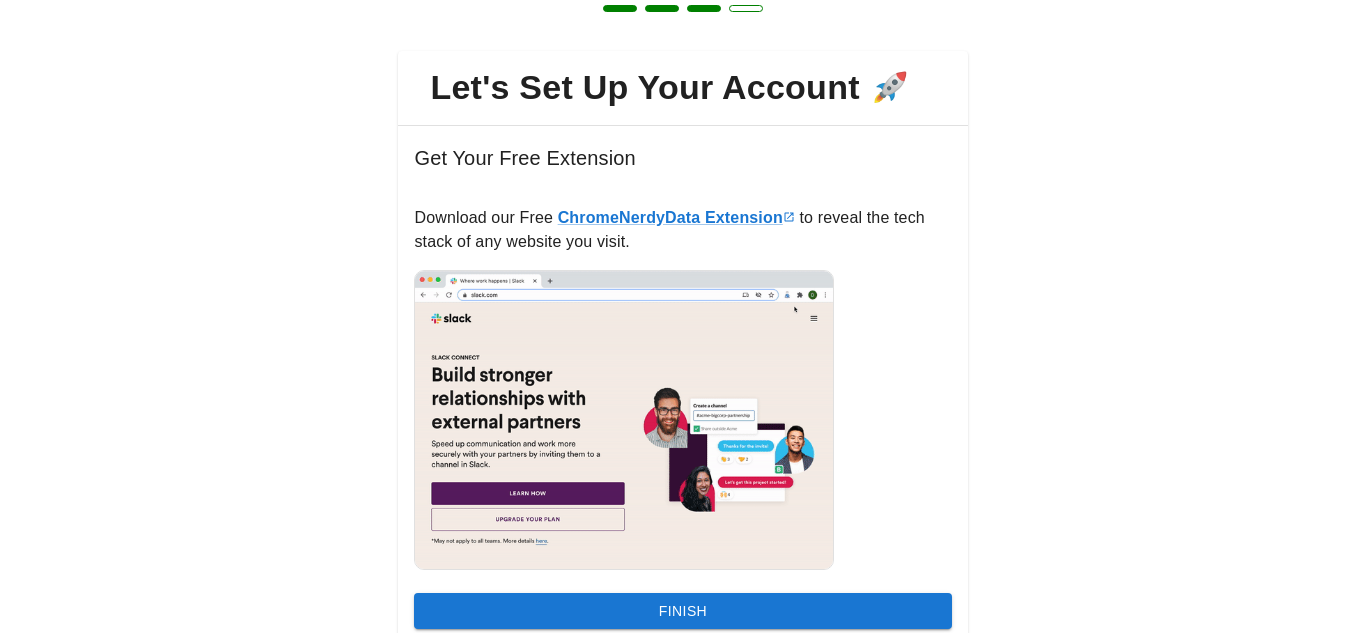 scroll, scrollTop: 185, scrollLeft: 0, axis: vertical 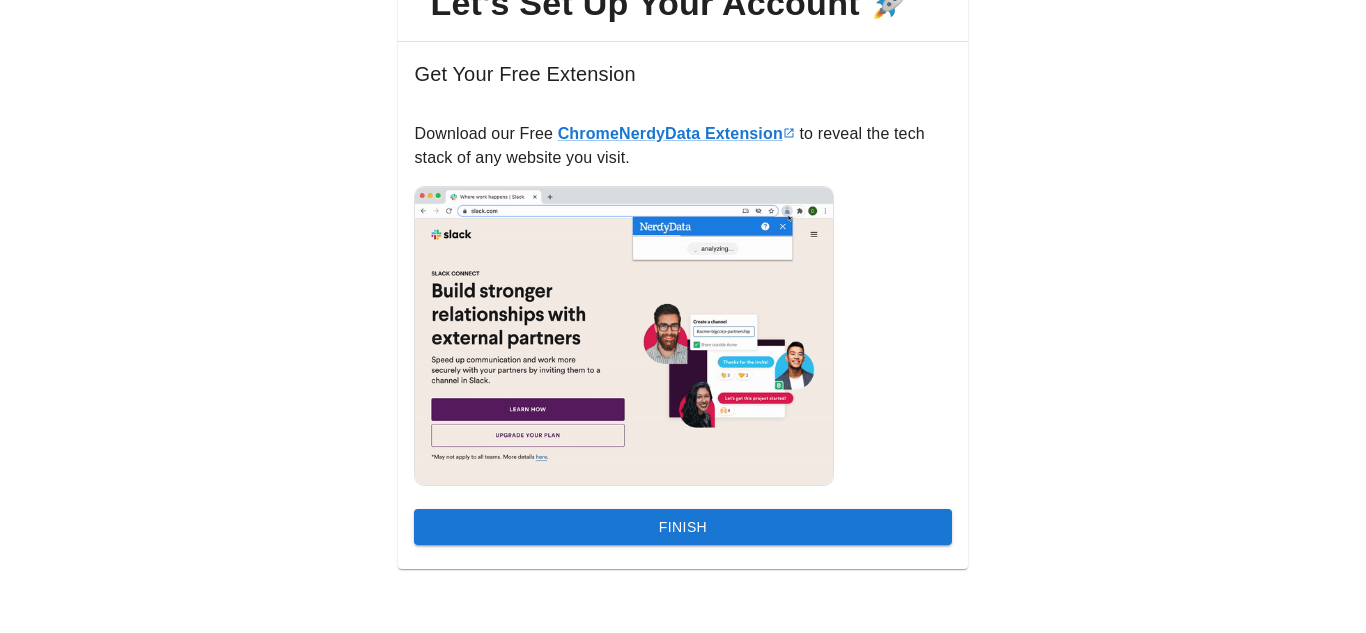 click on "Finish" at bounding box center (682, 527) 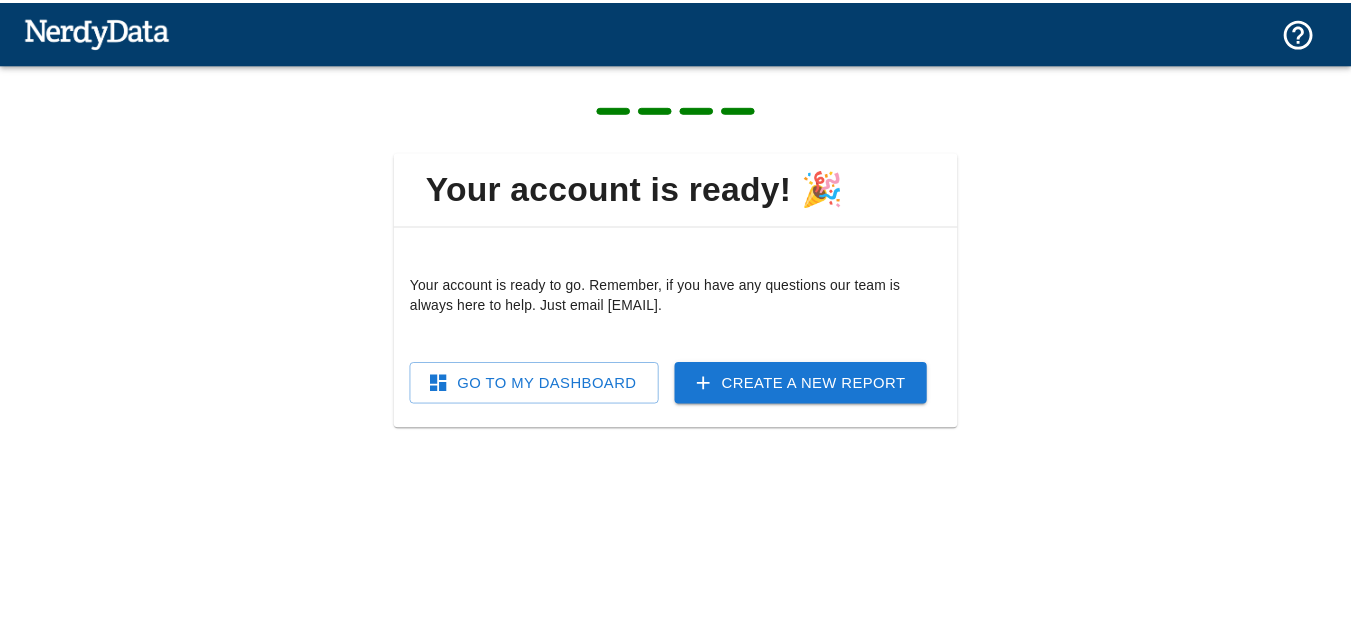 scroll, scrollTop: 0, scrollLeft: 0, axis: both 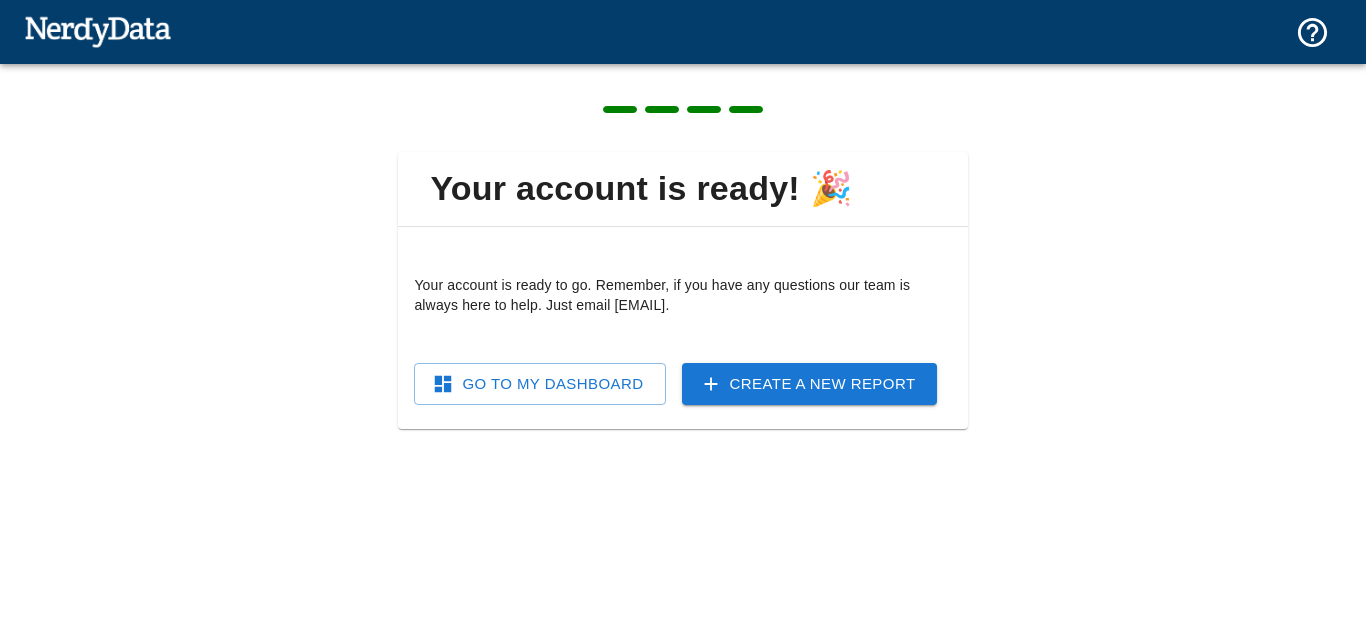 click on "Go To My Dashboard" at bounding box center (539, 384) 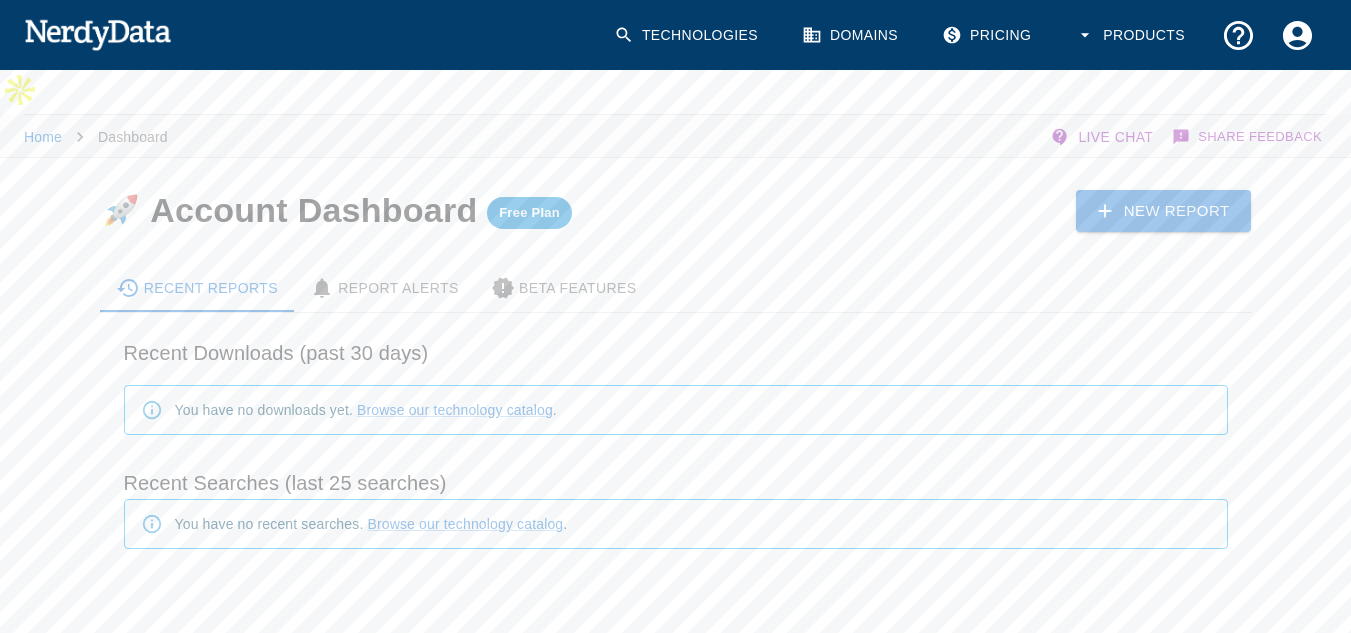 click on "Domains" at bounding box center [852, 35] 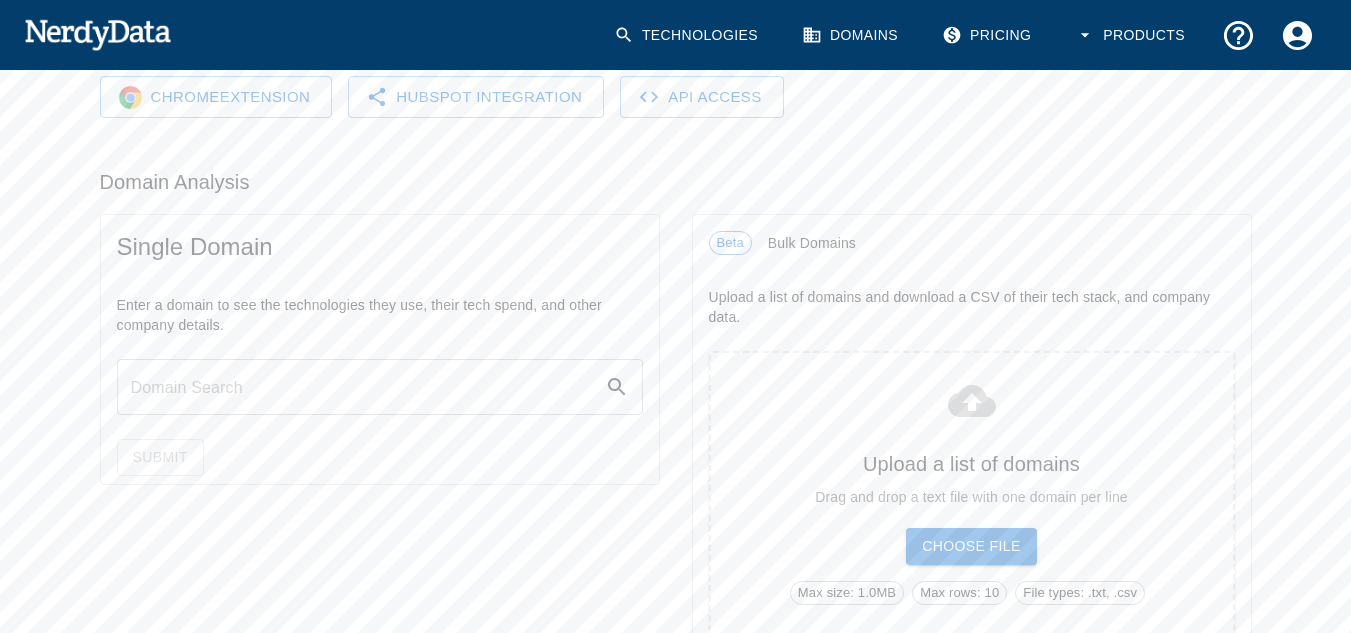 scroll, scrollTop: 300, scrollLeft: 0, axis: vertical 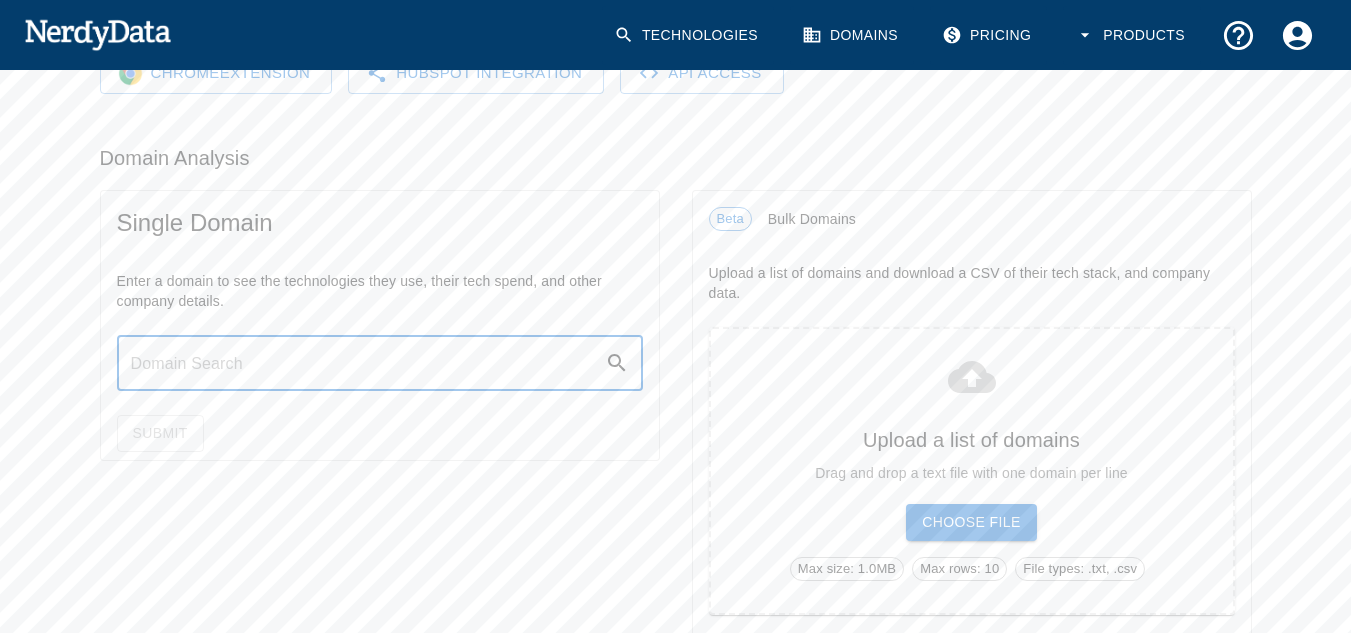 click at bounding box center (361, 363) 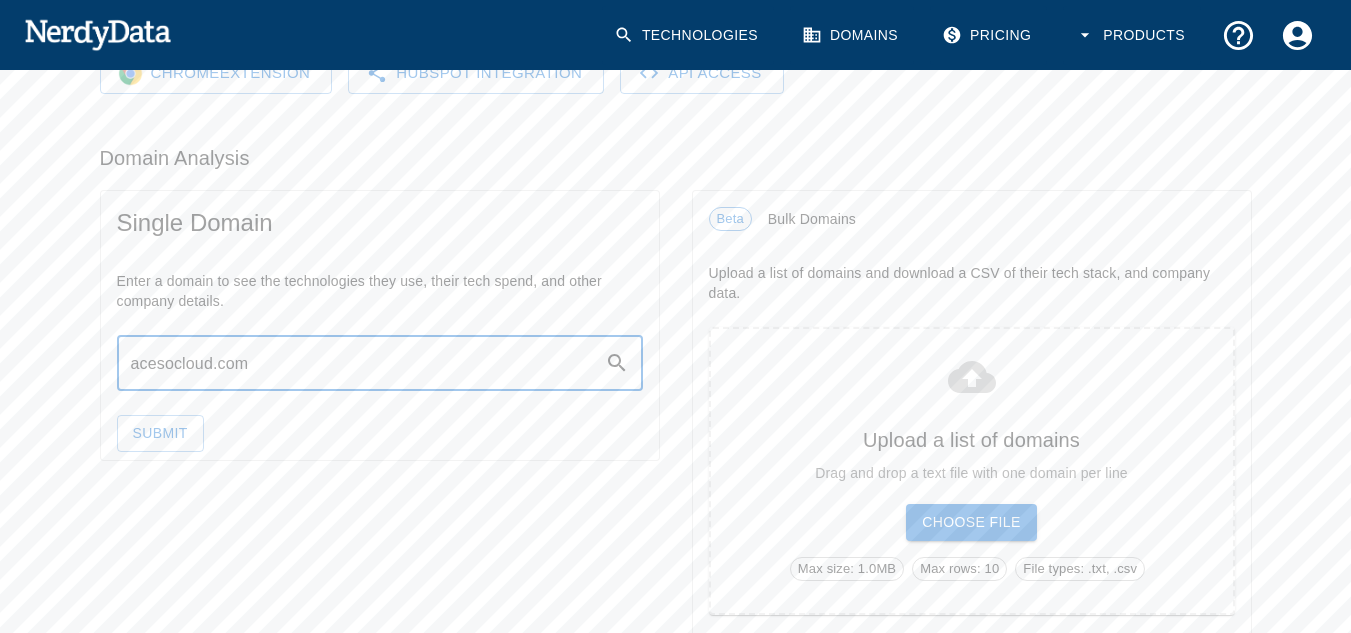 type on "acesocloud.com" 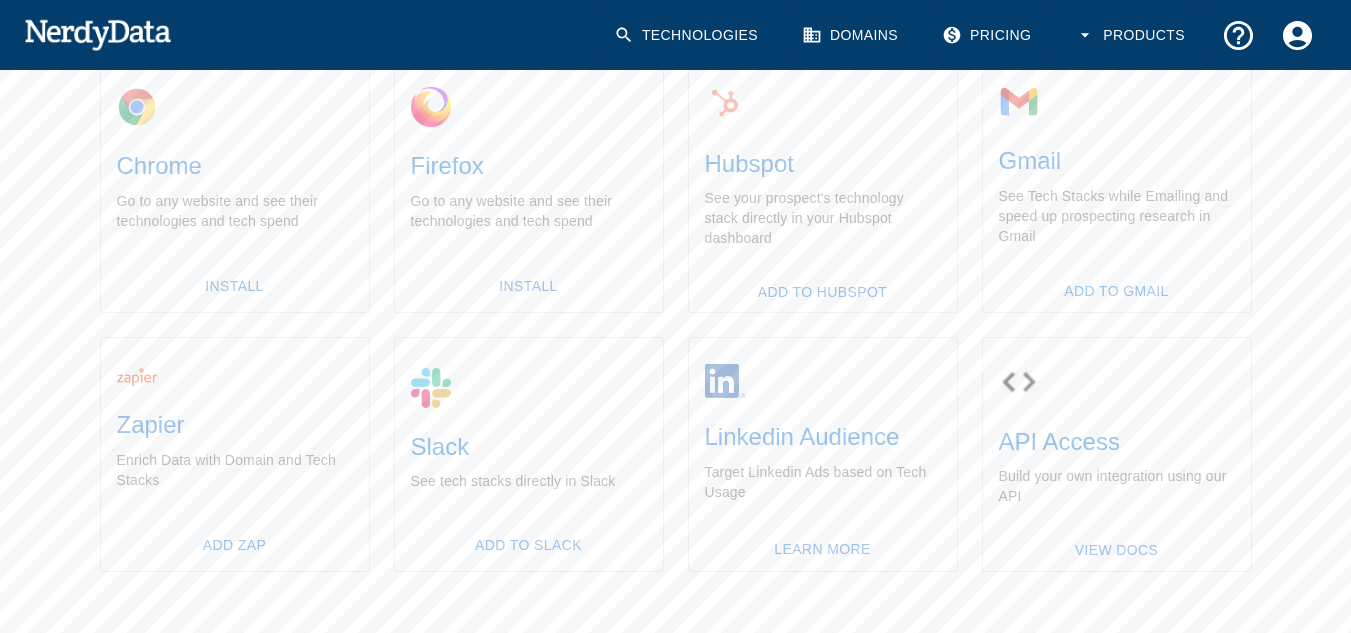 scroll, scrollTop: 737, scrollLeft: 0, axis: vertical 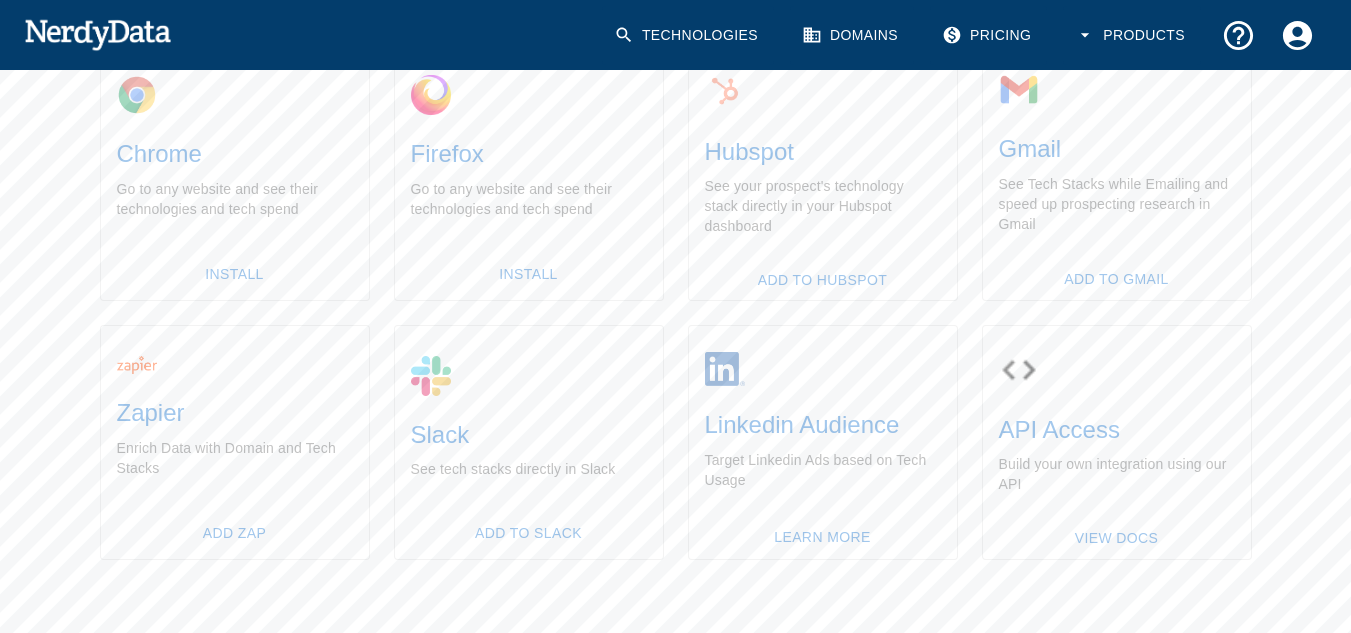 click on "[URL] View Employee Emails Example: domain.com Example: domain.com Browse websites and inspect their tech stack and spend with our Free Browser Extension Get Extension Website Details Last Crawled:   [DATE] Technologies used on  acesocloud.com Technology Filter Categories ​ Filter Categories Logos provided by   Logo.dev Free Apps and Integrations Use NerdyData in other tools you use Chrome Go to any website and see their technologies and tech spend Install Firefox Go to any website and see their technologies and tech spend Install Hubspot See your prospect's technology stack directly in your Hubspot dashboard Add To Hubspot Gmail See Tech Stacks while Emailing and speed up prospecting research in Gmail Add To Gmail Zapier Enrich Data with Domain and Tech Stacks Add Zap Slack See tech stacks directly in Slack Add To Slack Linkedin Audience Target Linkedin Ads based on Tech Usage Learn More API Access Build your own integration using our API View Docs" at bounding box center (660, 26) 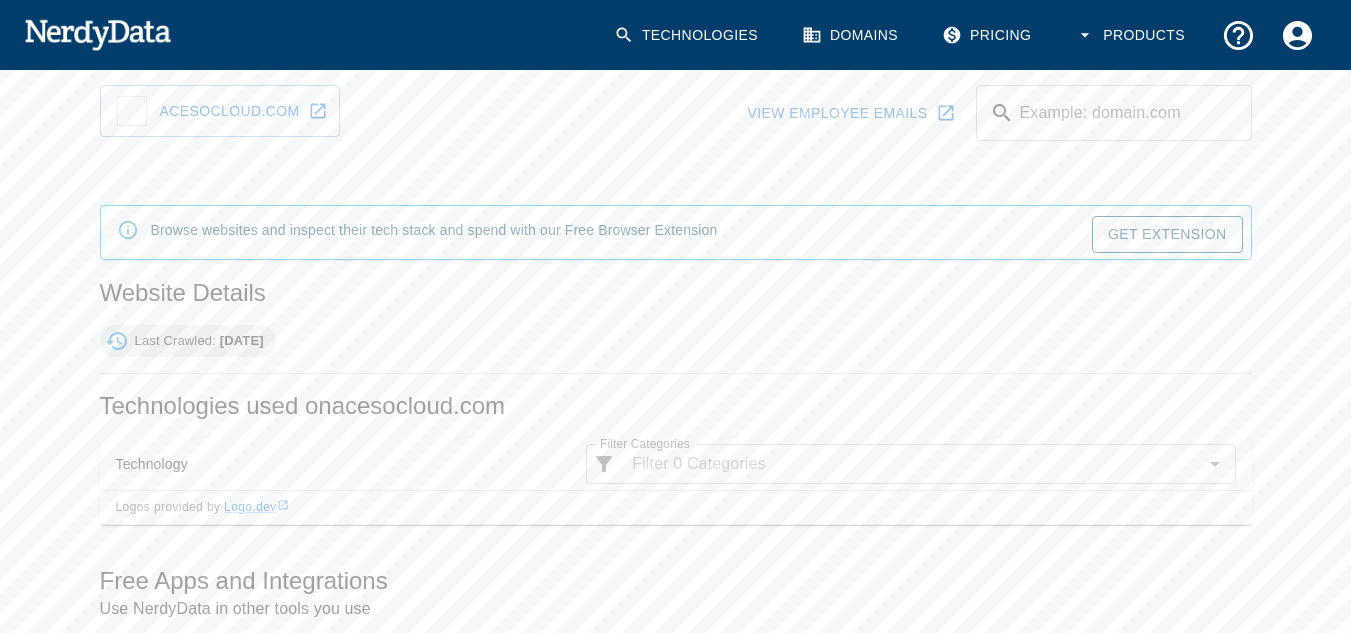 scroll, scrollTop: 0, scrollLeft: 0, axis: both 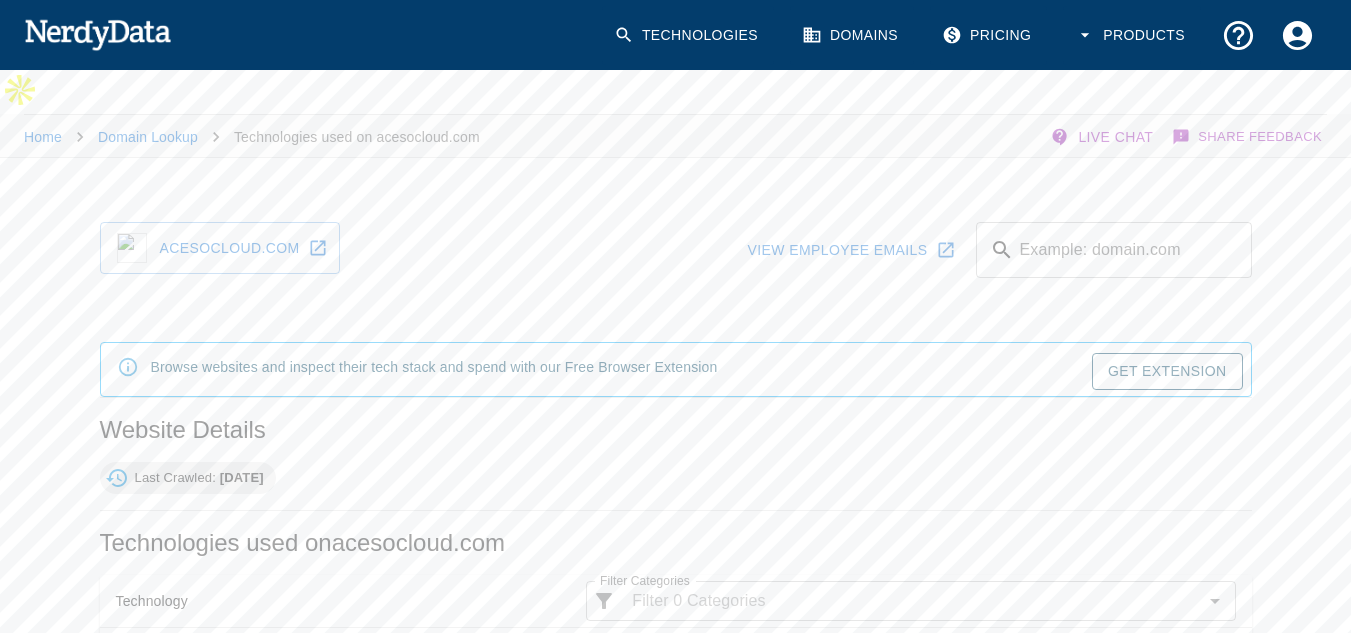 click on "Example: domain.com" at bounding box center [1137, 250] 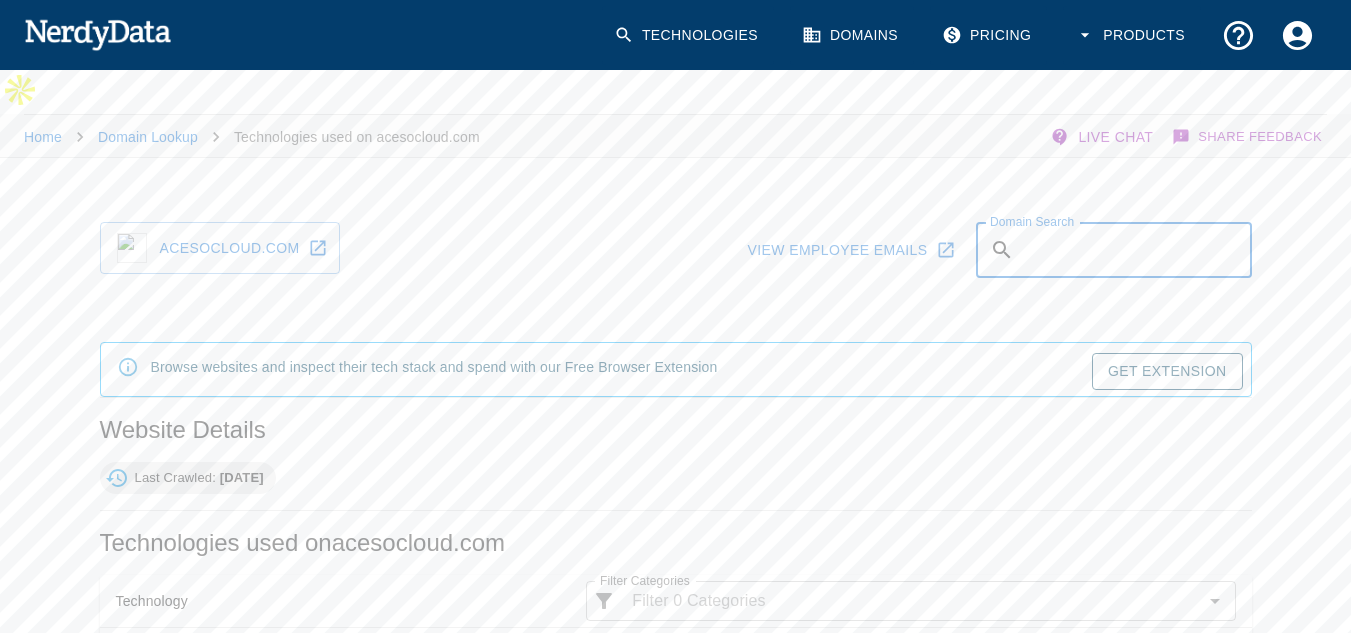 paste on "adeptsurveyors.com" 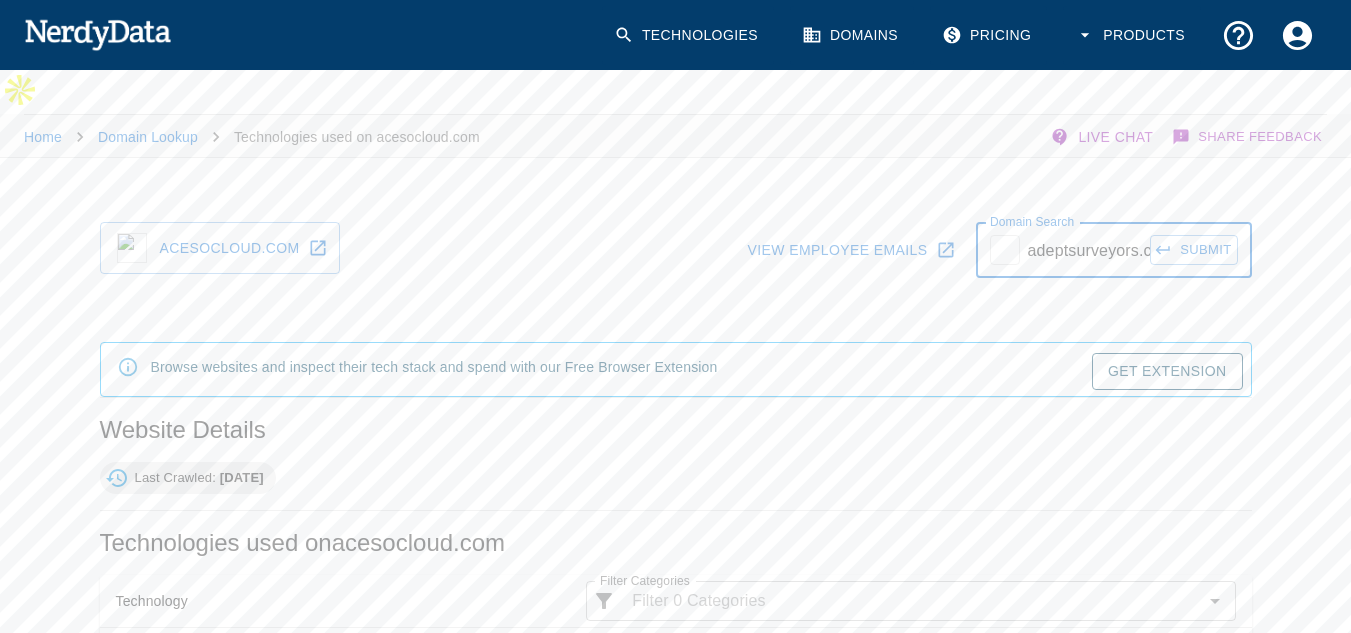 type 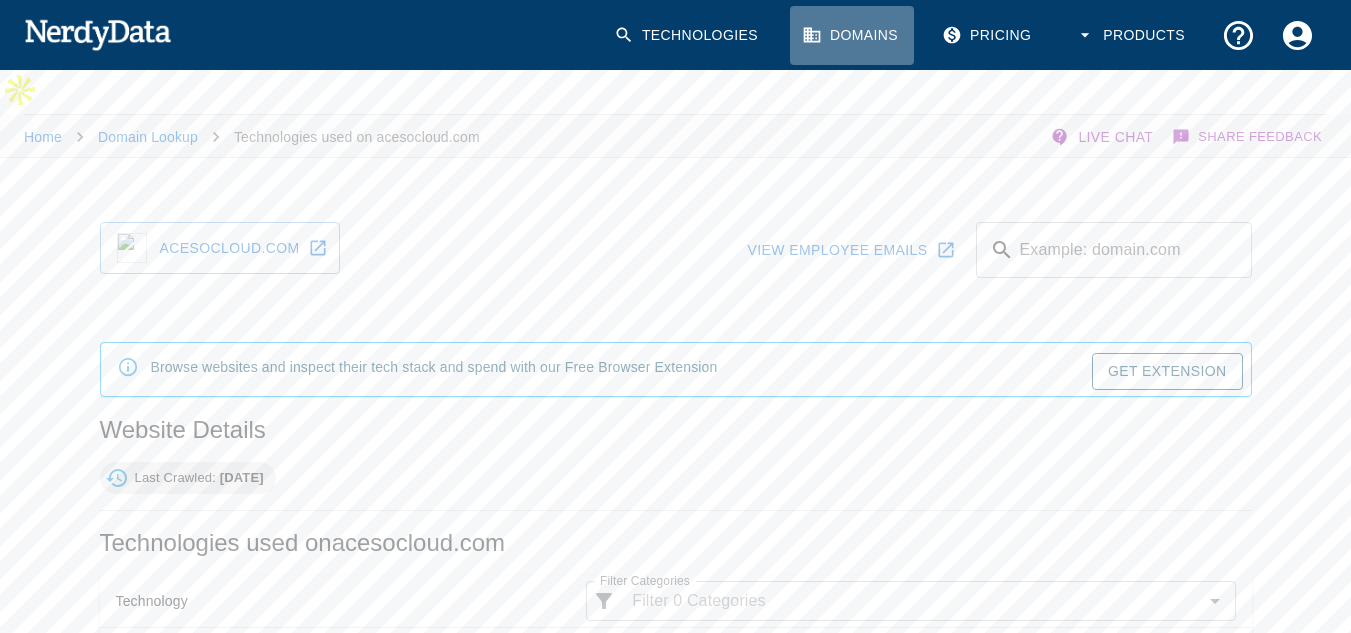 click on "Domains" at bounding box center [852, 35] 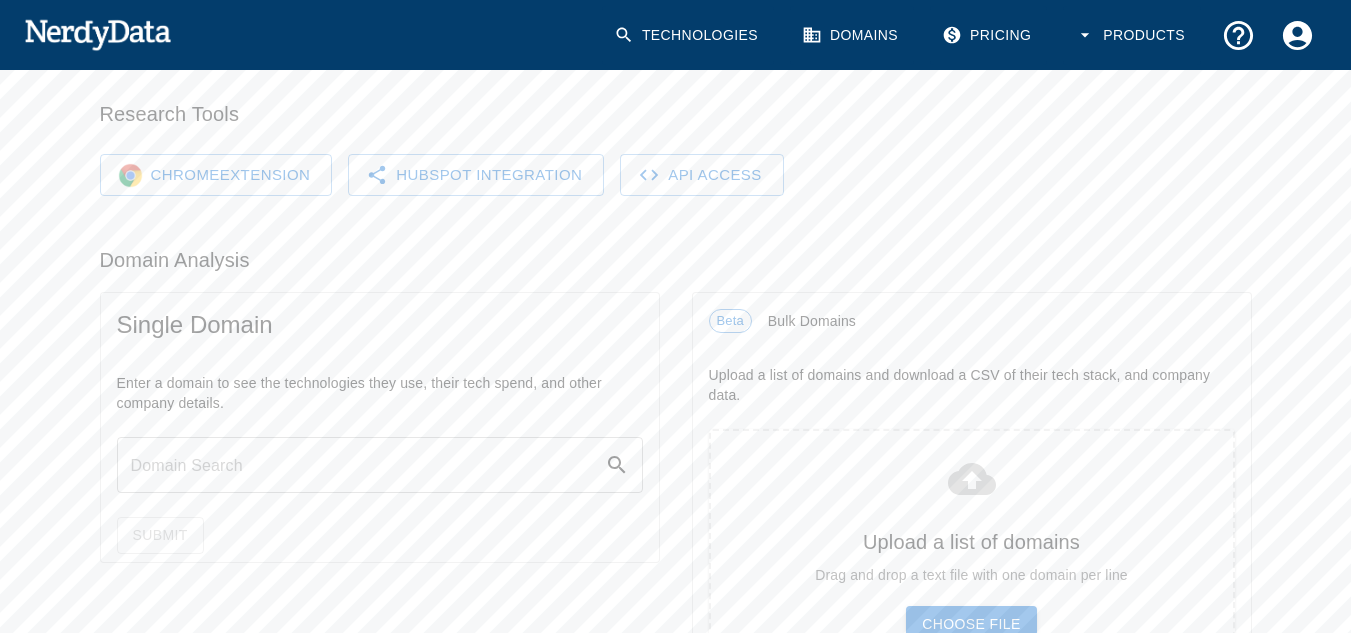 scroll, scrollTop: 200, scrollLeft: 0, axis: vertical 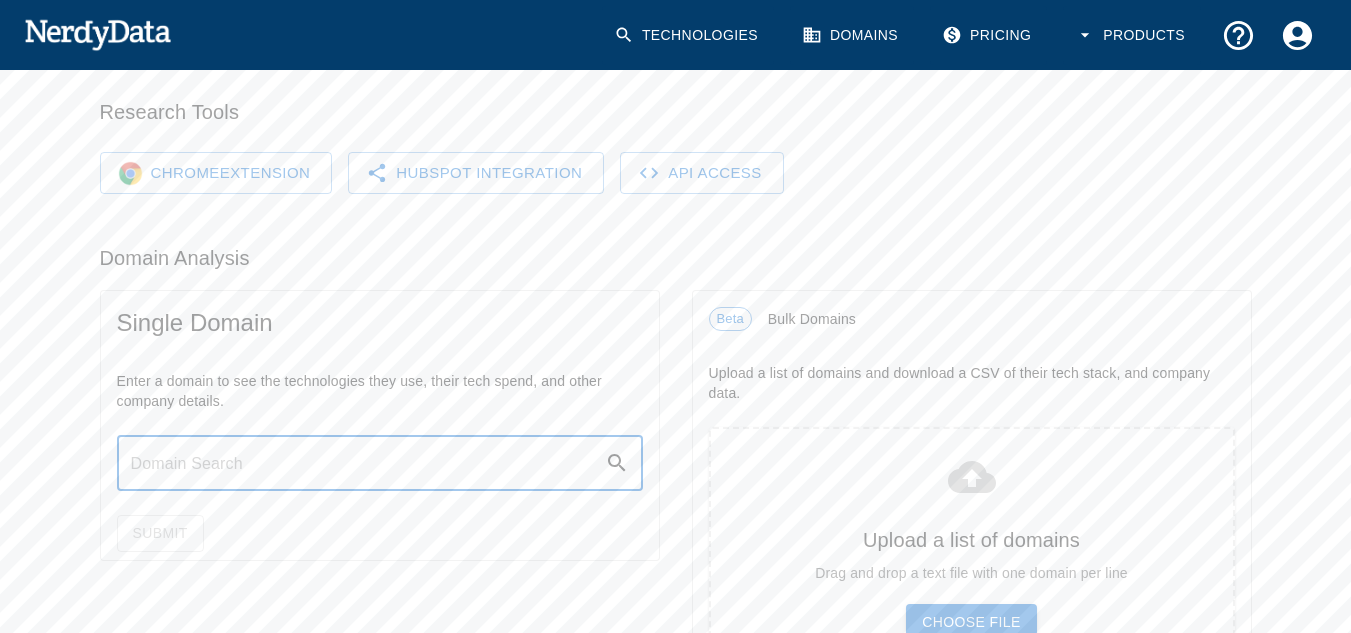 click at bounding box center [361, 463] 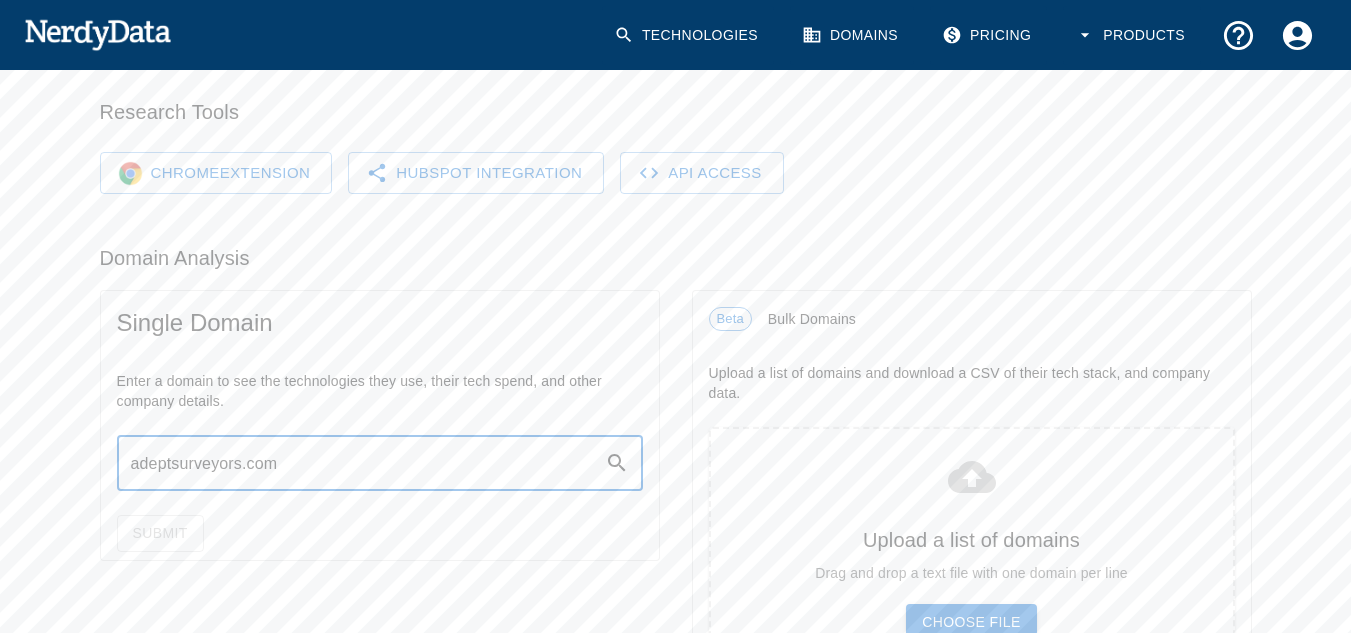 type on "adeptsurveyors.com" 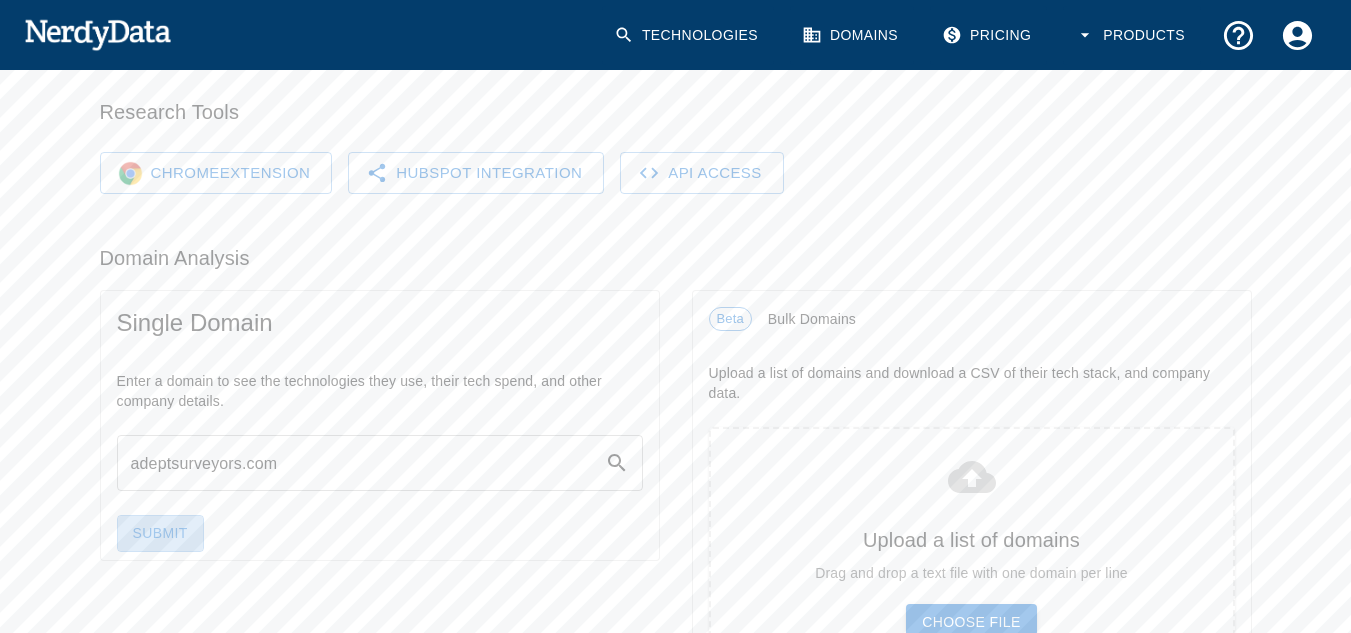 click on "Submit" at bounding box center (160, 533) 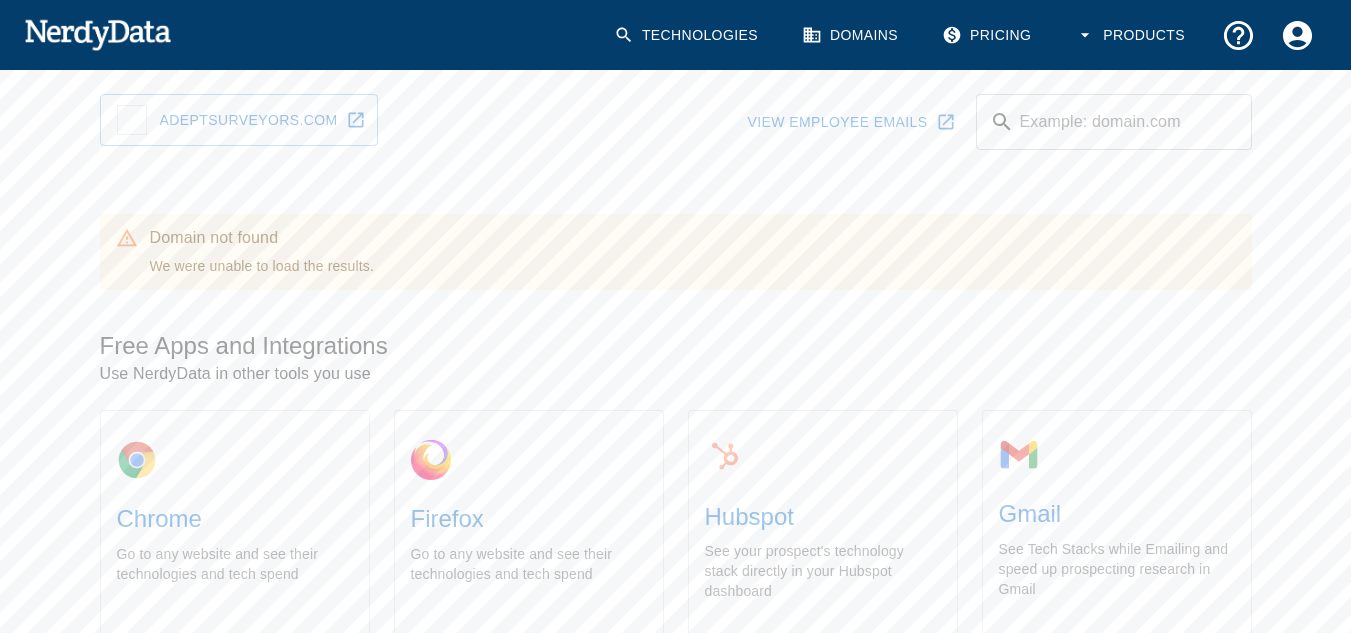 scroll, scrollTop: 49, scrollLeft: 0, axis: vertical 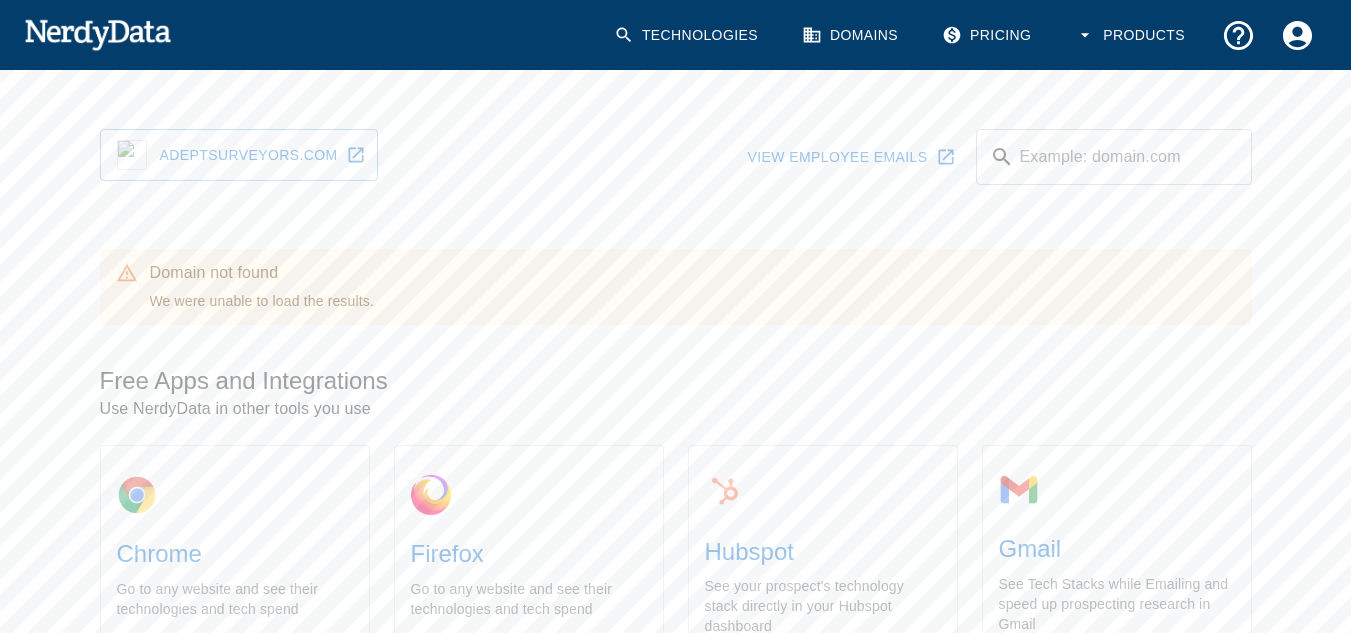 click 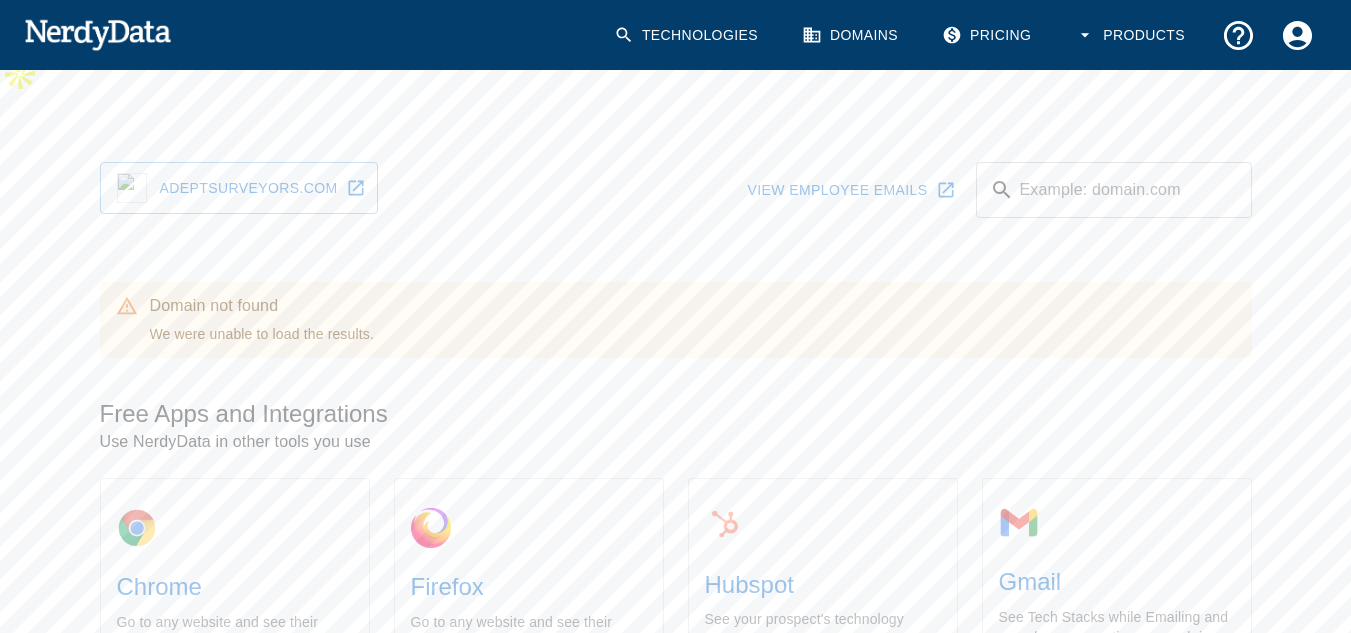 scroll, scrollTop: 0, scrollLeft: 0, axis: both 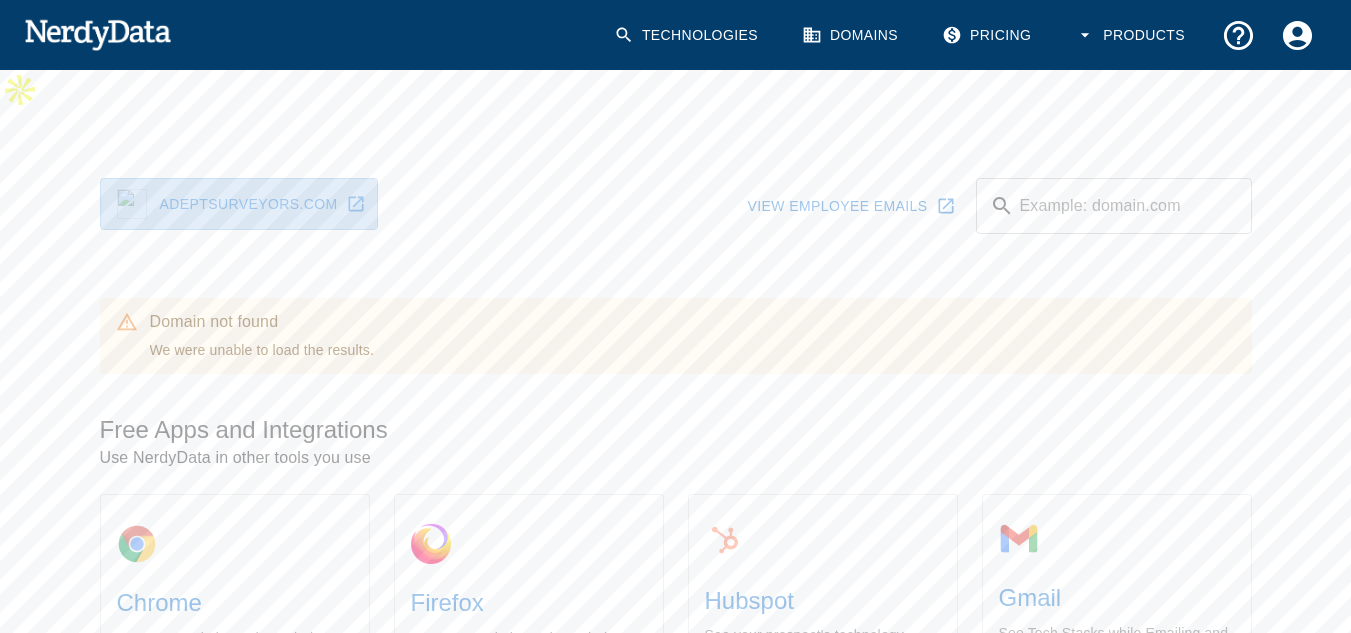 click on "adeptsurveyors.com" at bounding box center (239, 204) 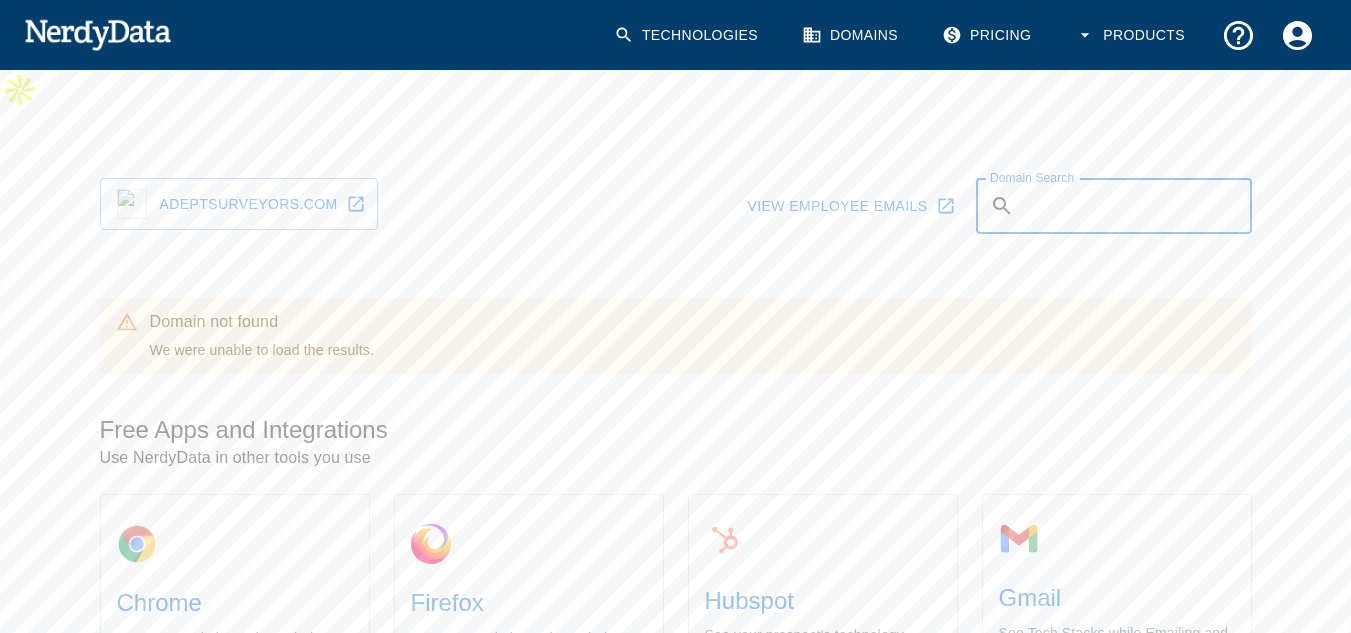 click on "Domain Search" at bounding box center (1137, 206) 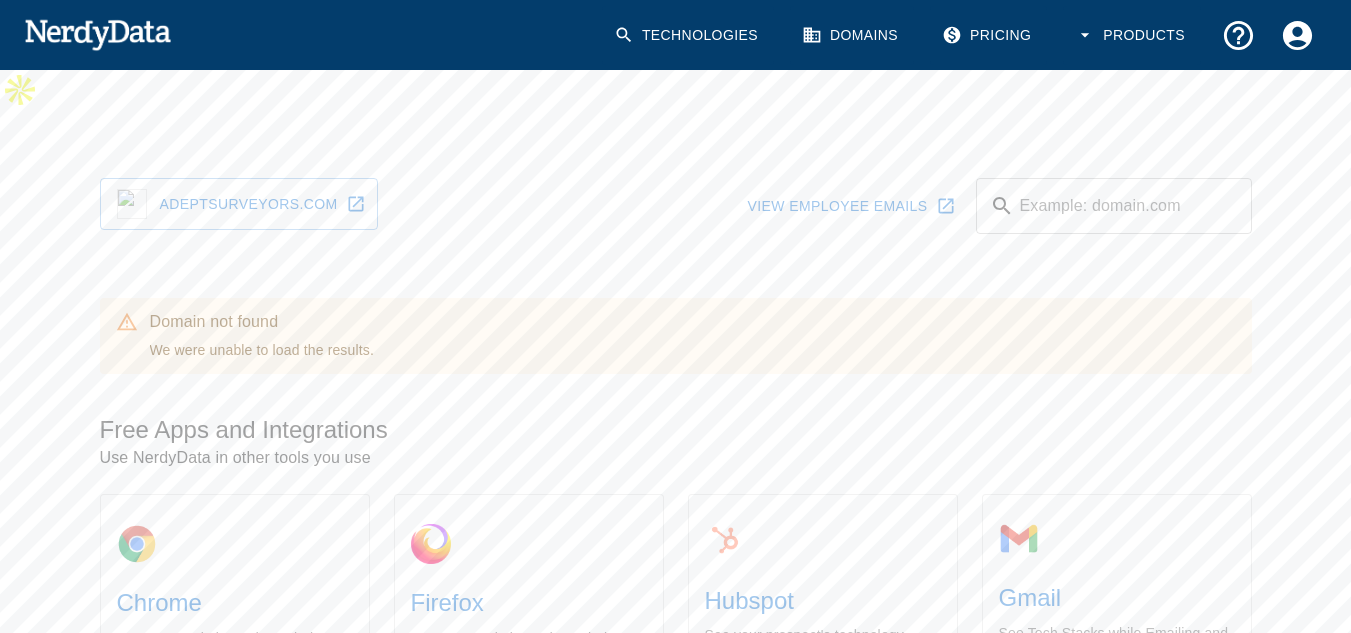 click at bounding box center [97, 34] 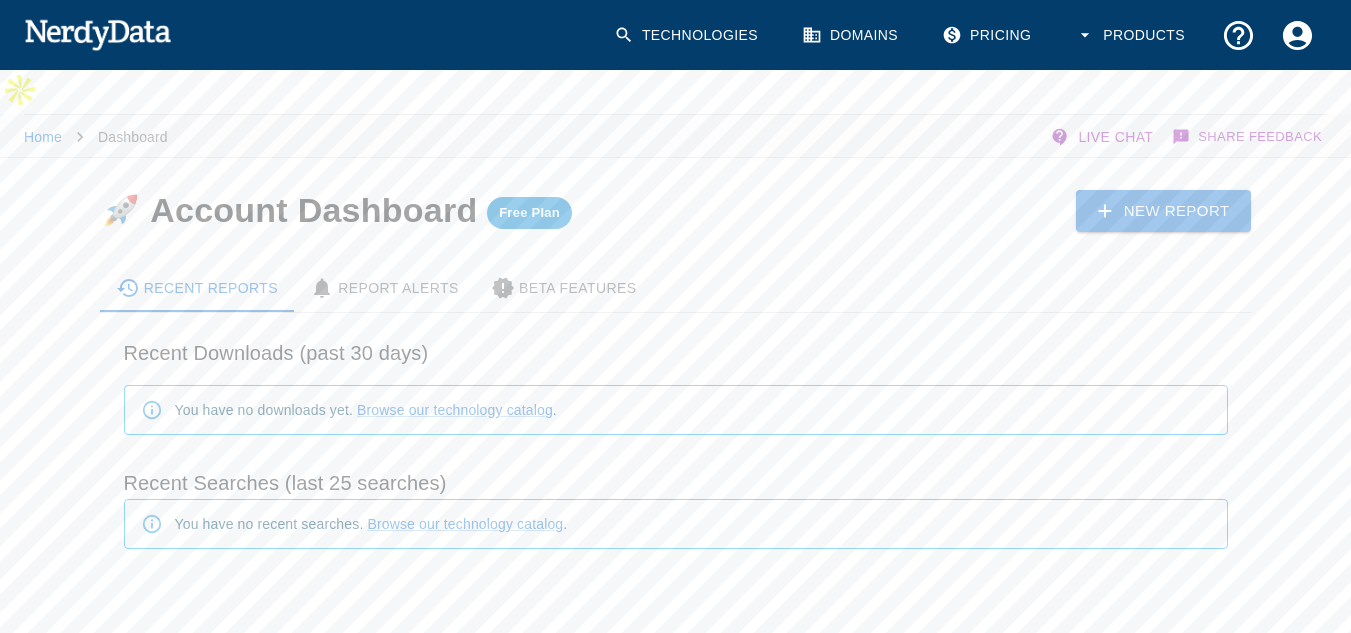 click on "Domains" at bounding box center [852, 35] 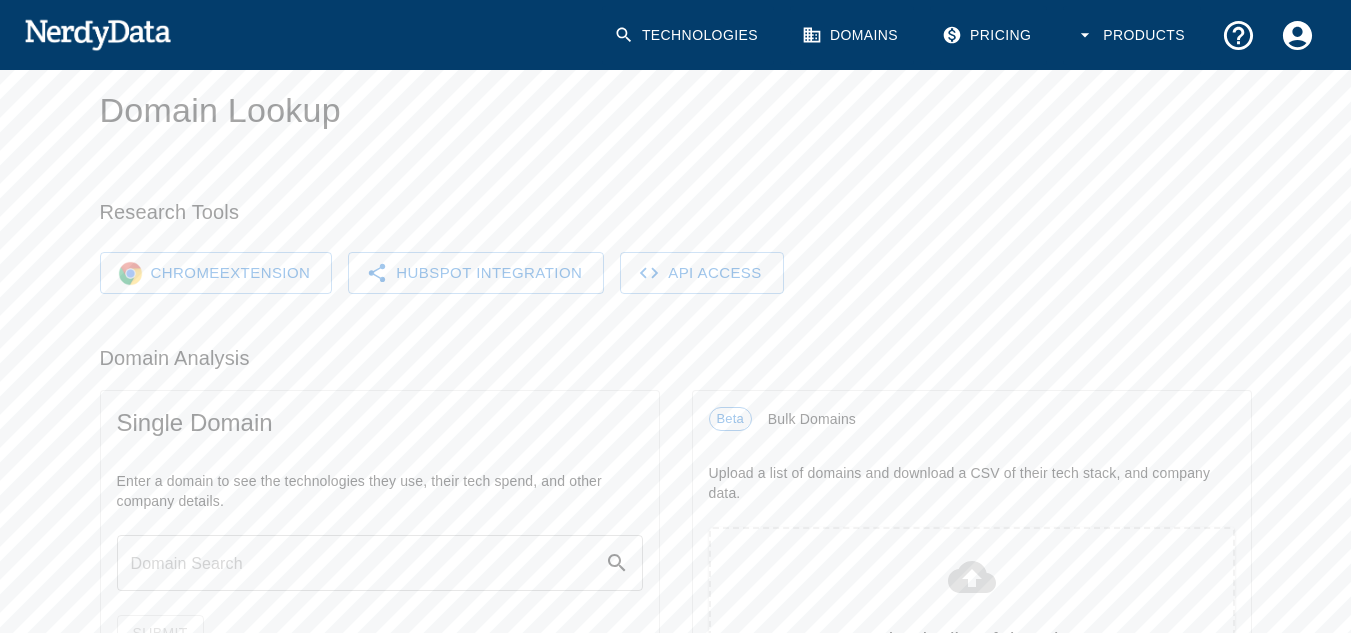 scroll, scrollTop: 200, scrollLeft: 0, axis: vertical 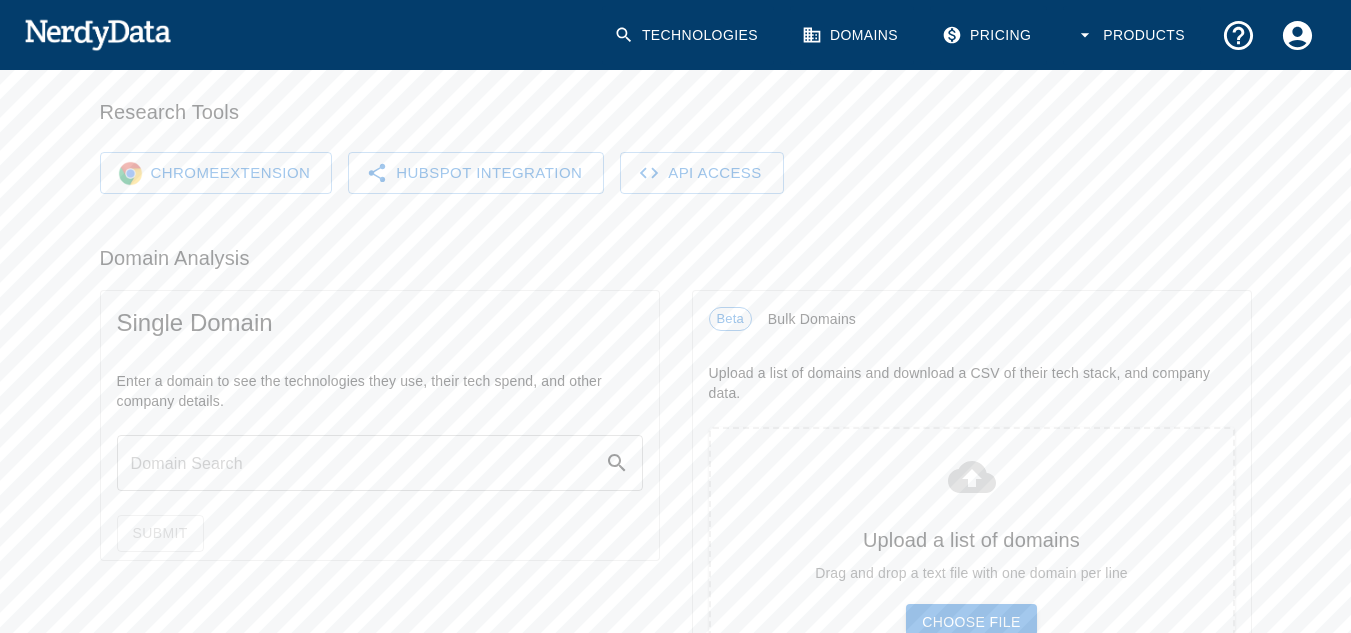 click at bounding box center [361, 463] 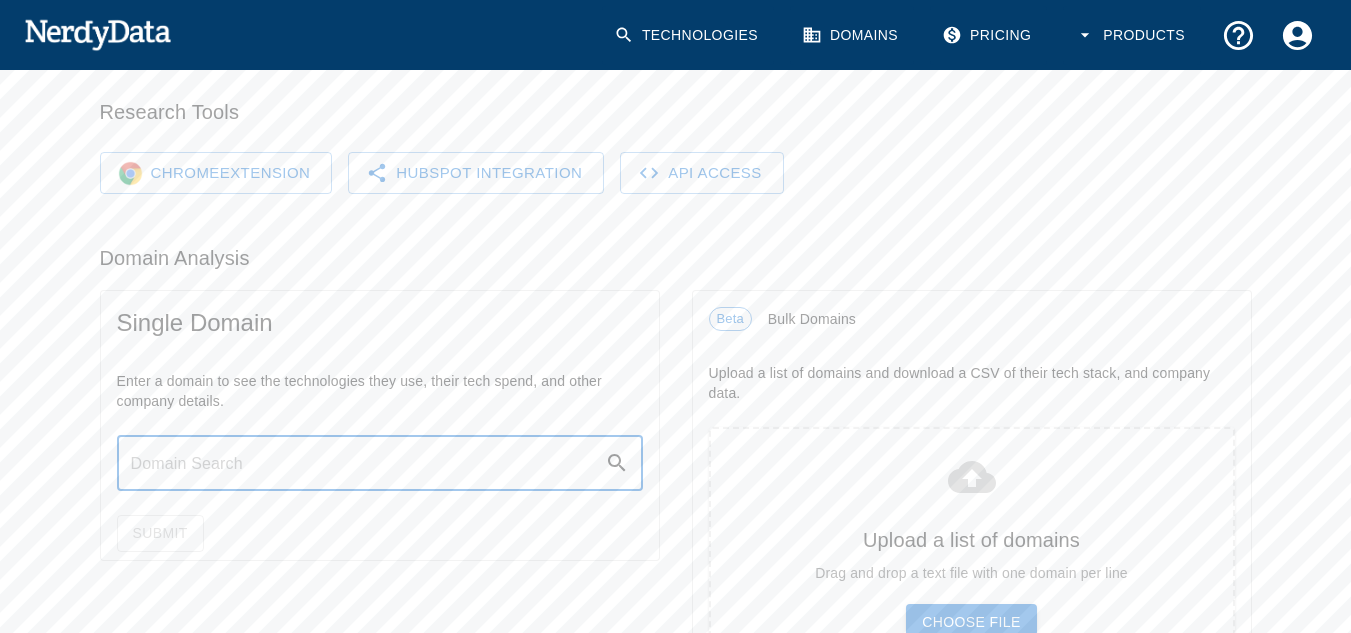 paste on "https://adeptsurveyors.com/" 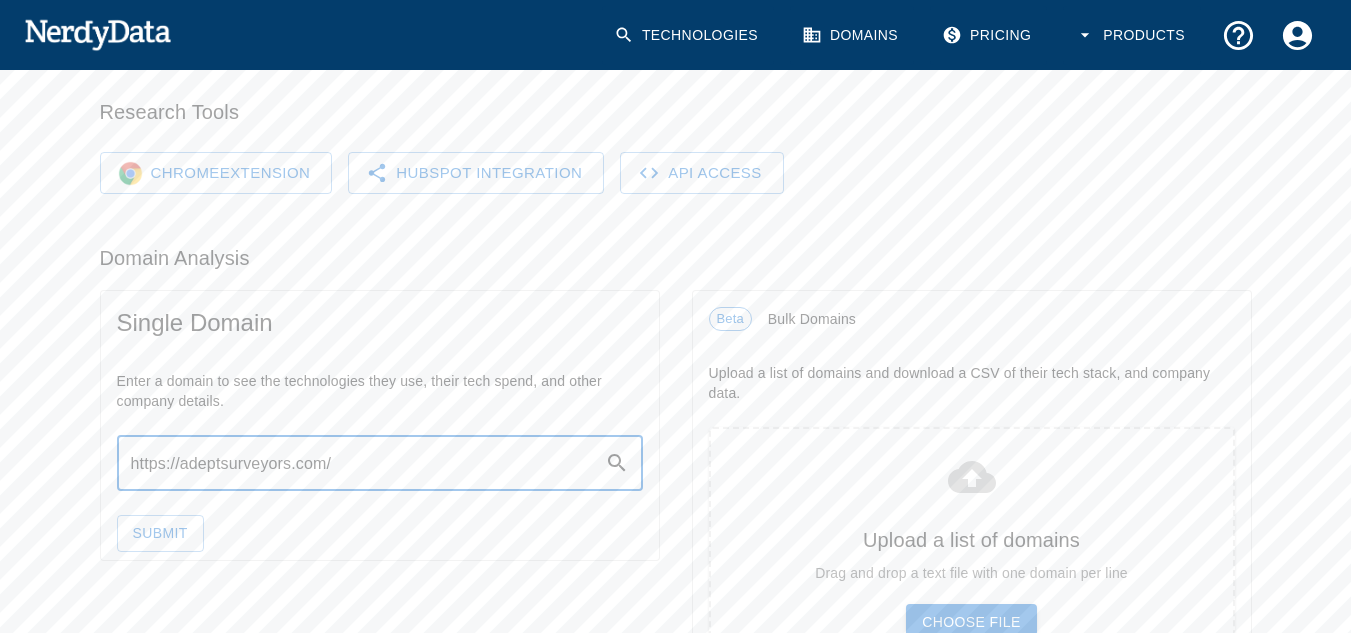type on "https://adeptsurveyors.com/" 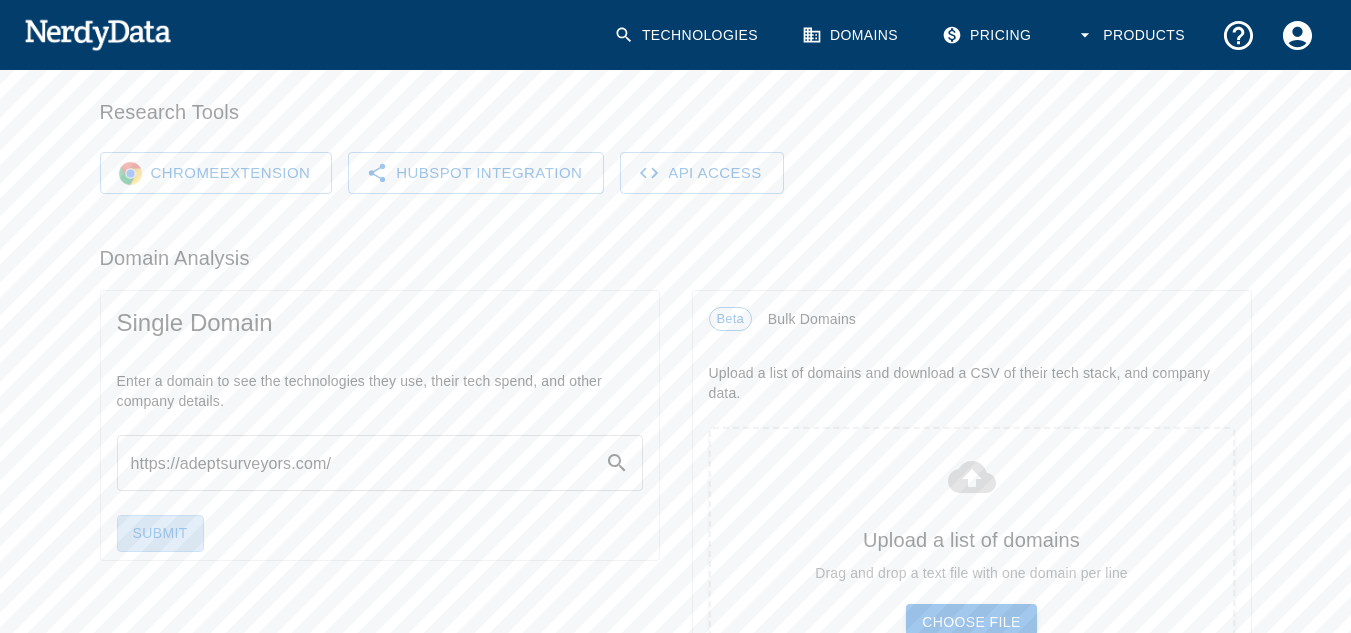 click on "Submit" at bounding box center [160, 533] 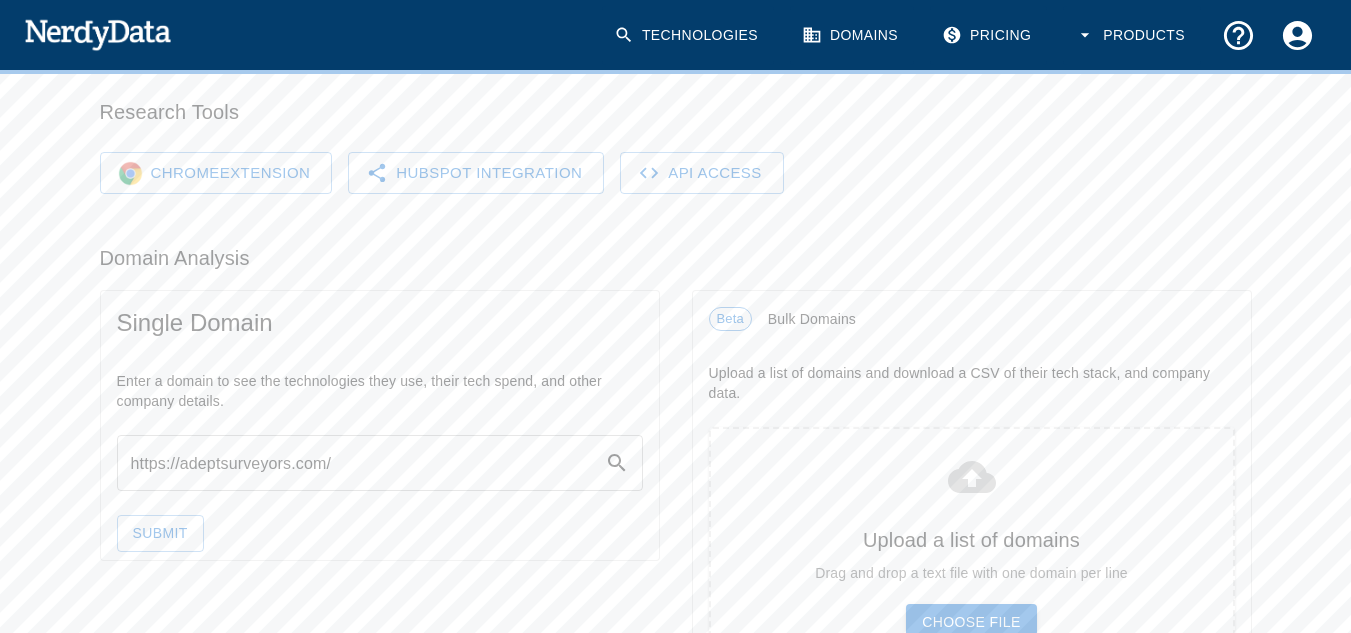 scroll, scrollTop: 0, scrollLeft: 0, axis: both 